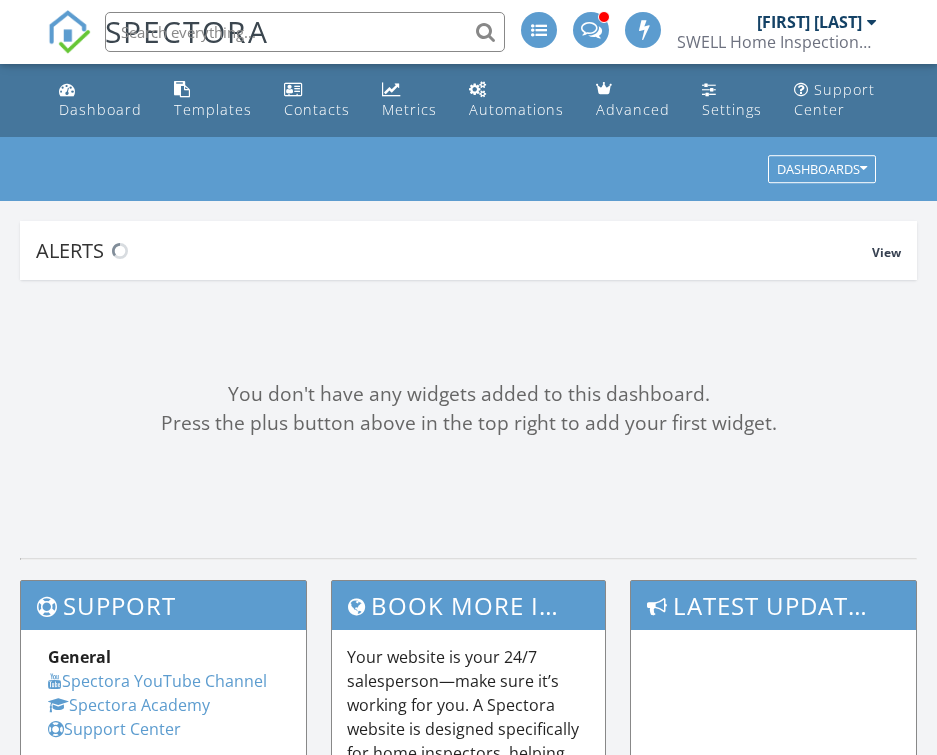 scroll, scrollTop: 0, scrollLeft: 0, axis: both 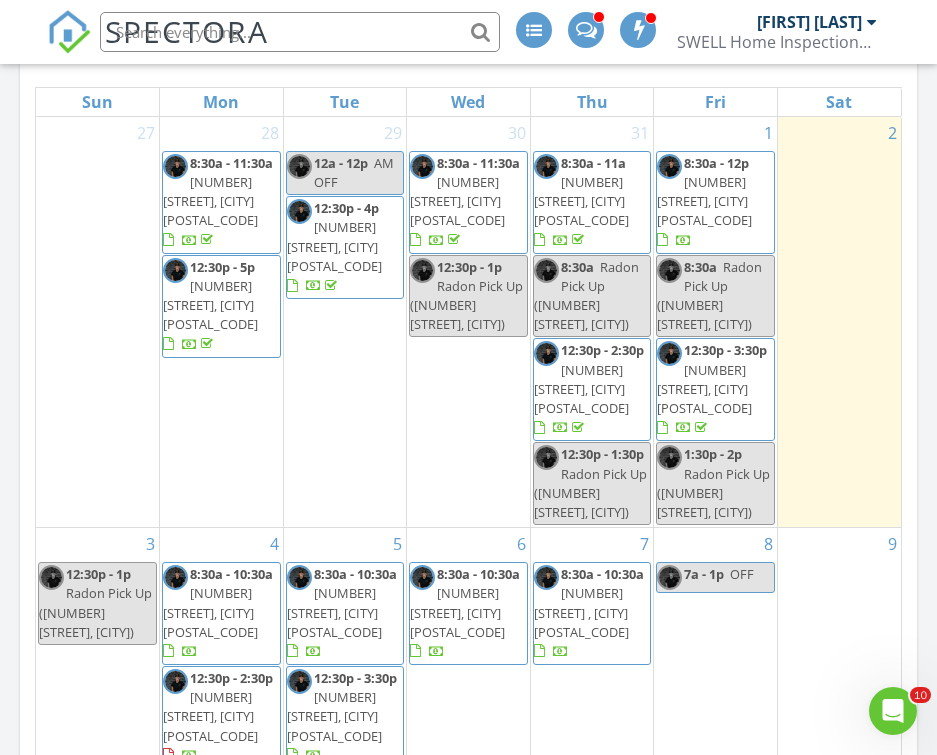 click on "8538 Camberly Rd, Huntersville 28078" at bounding box center (581, 201) 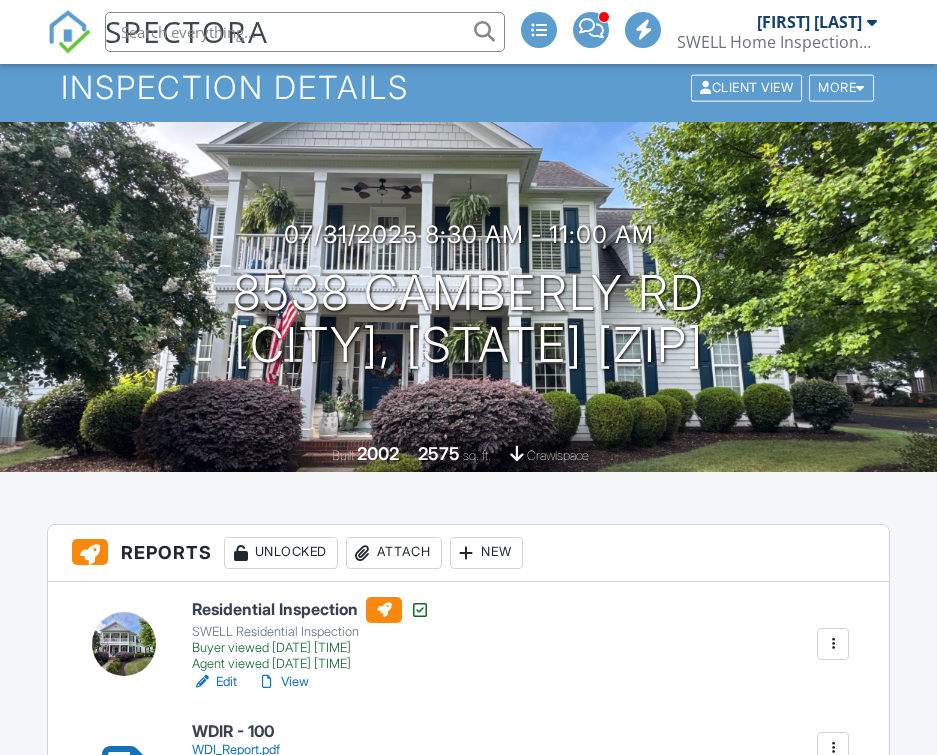scroll, scrollTop: 86, scrollLeft: 0, axis: vertical 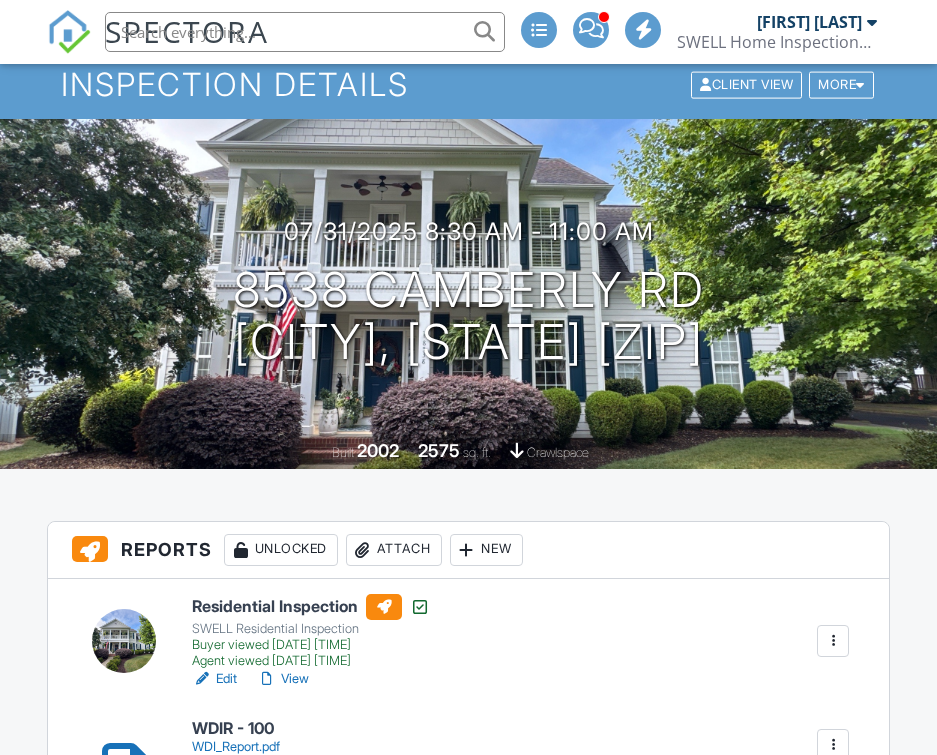 click on "Attach" at bounding box center (394, 550) 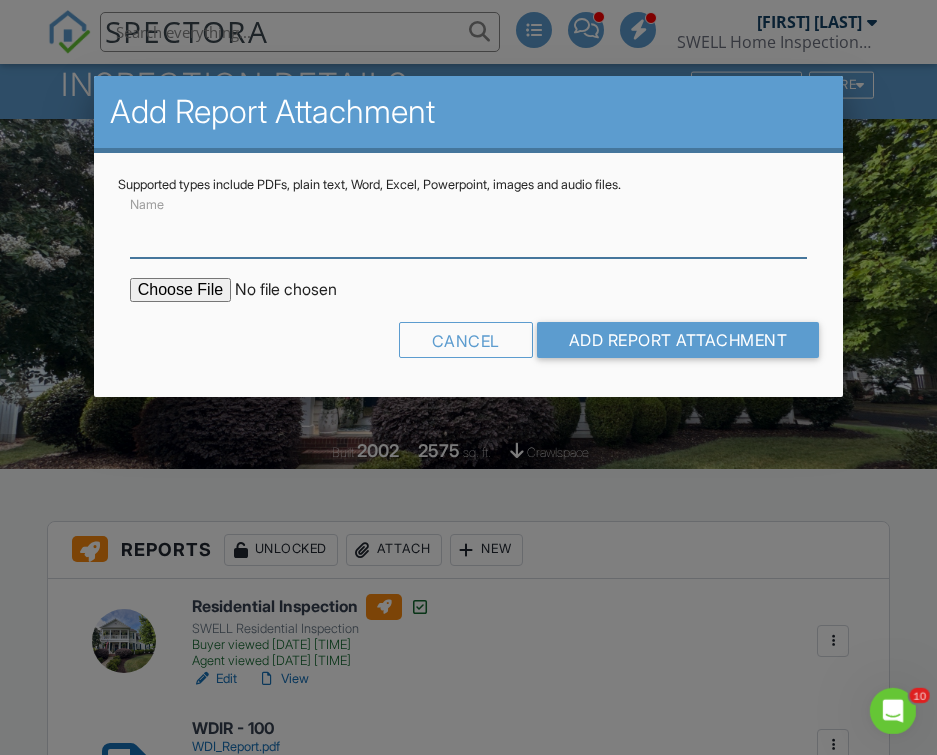 scroll, scrollTop: 0, scrollLeft: 0, axis: both 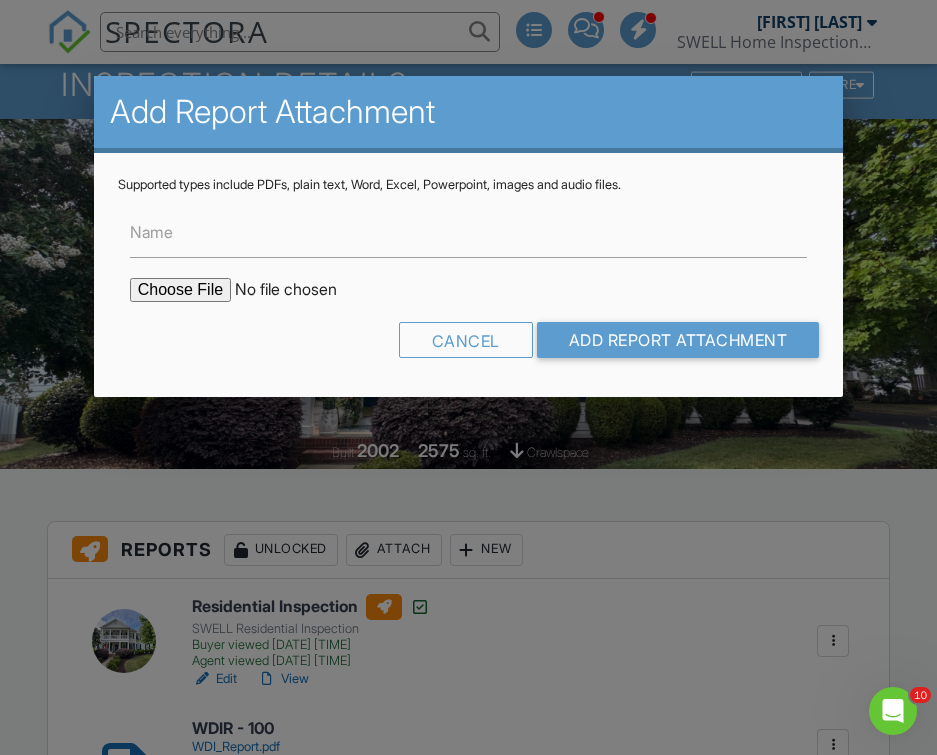 click at bounding box center [300, 290] 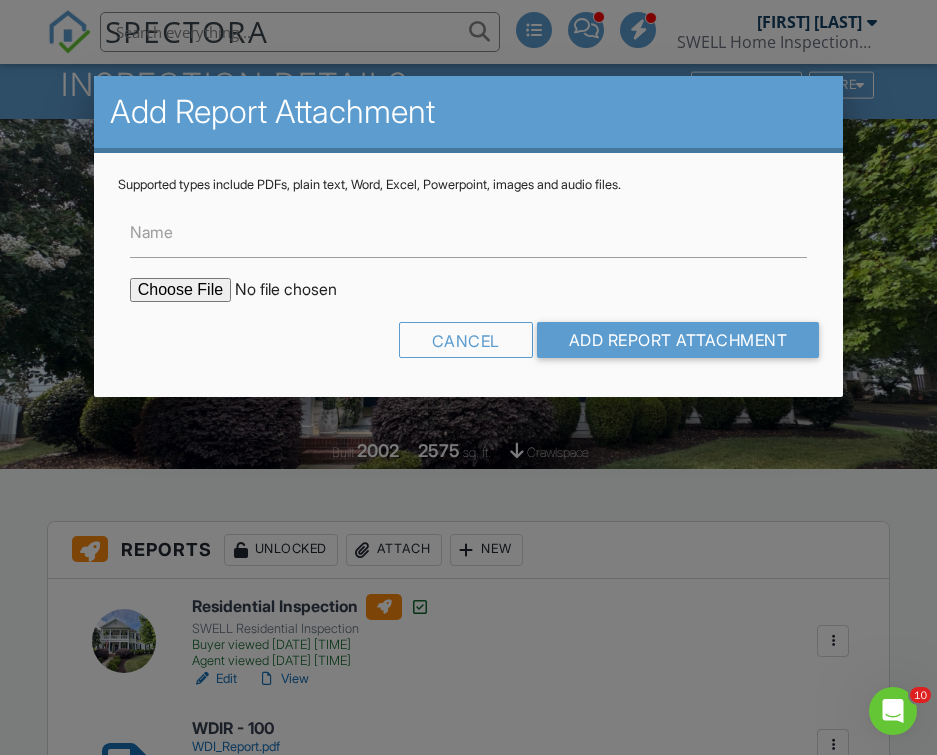type on "C:\fakepath\8538 Camberly Rd.pdf" 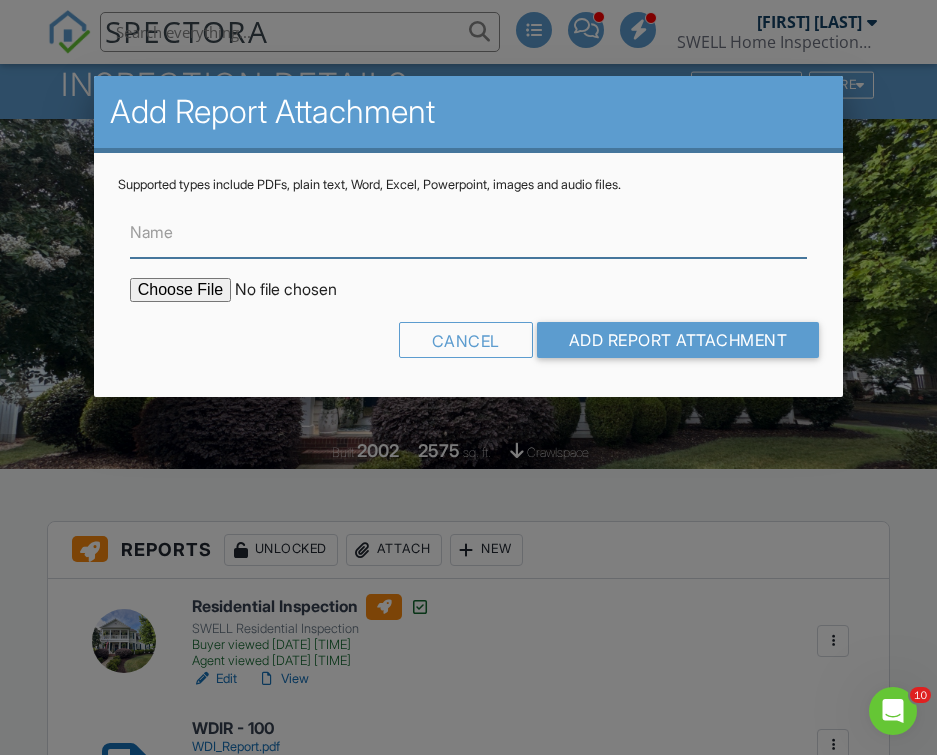 click on "Name" at bounding box center (469, 233) 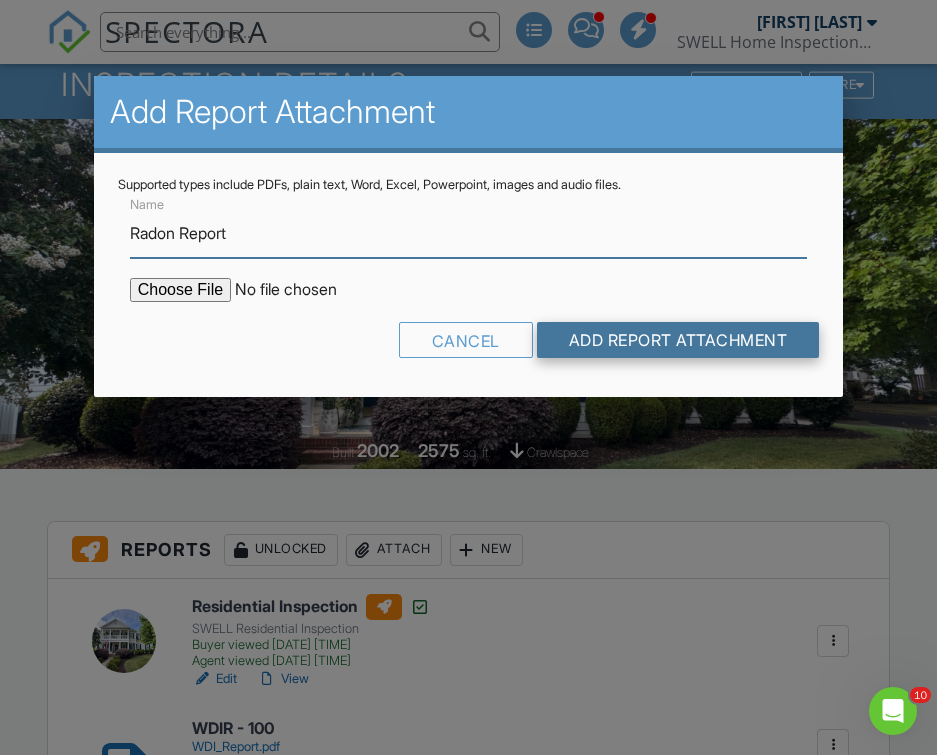 type on "Radon Report" 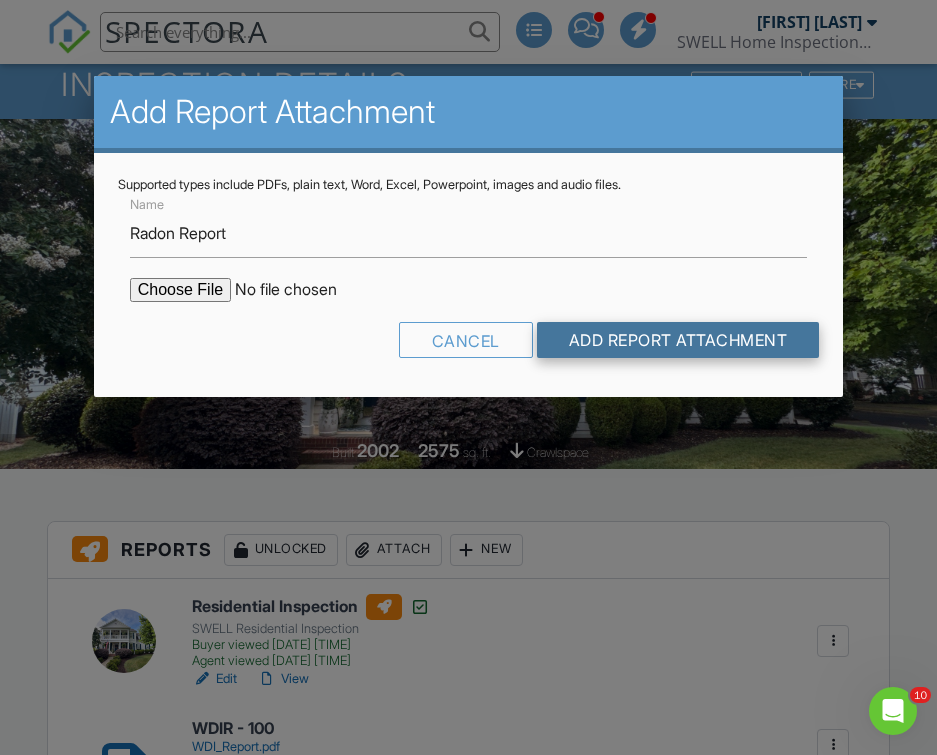 click on "Add Report Attachment" at bounding box center [678, 340] 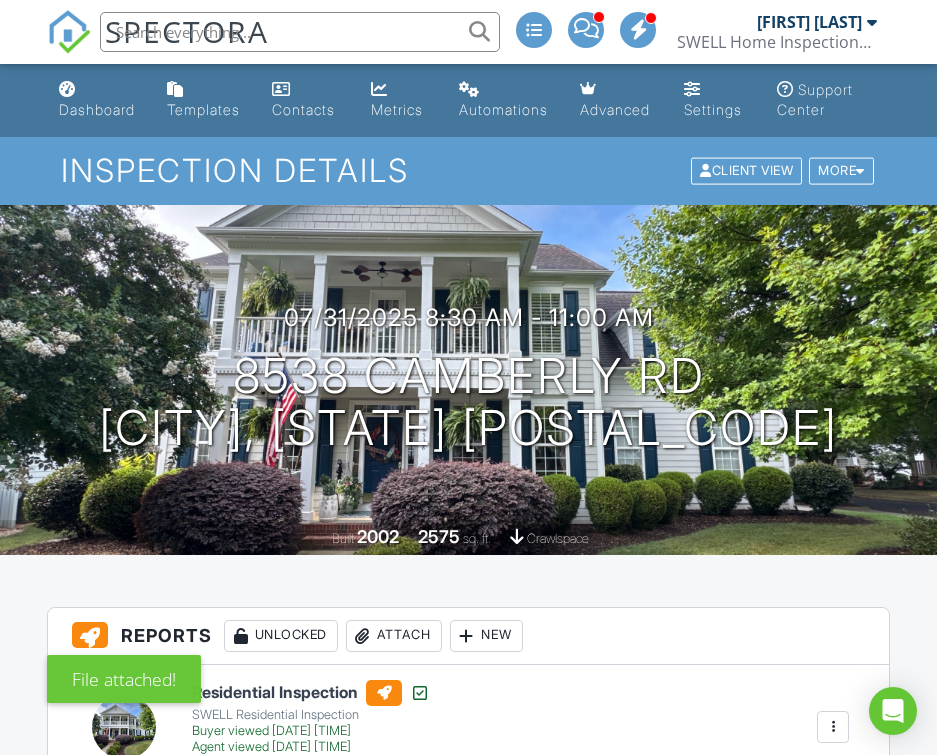 scroll, scrollTop: 0, scrollLeft: 0, axis: both 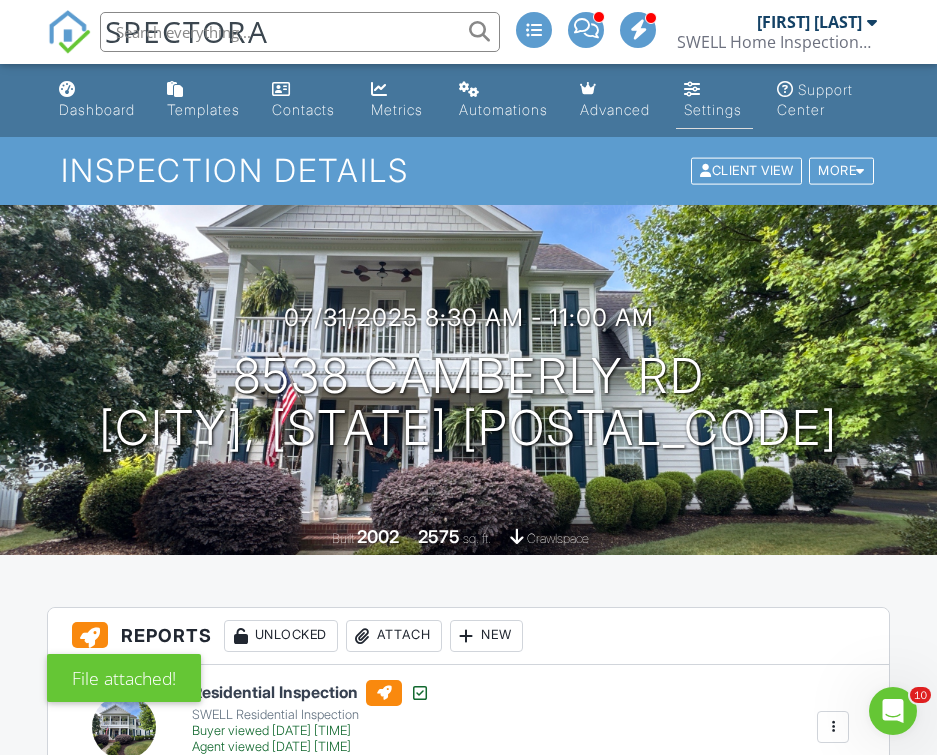 click on "Settings" at bounding box center [714, 100] 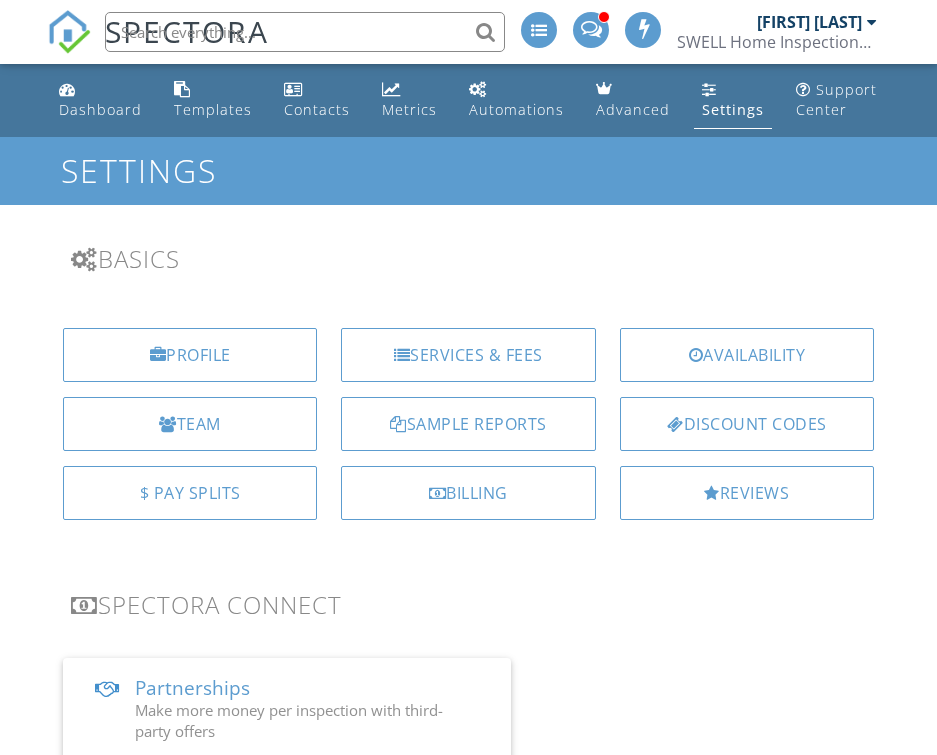 scroll, scrollTop: 0, scrollLeft: 0, axis: both 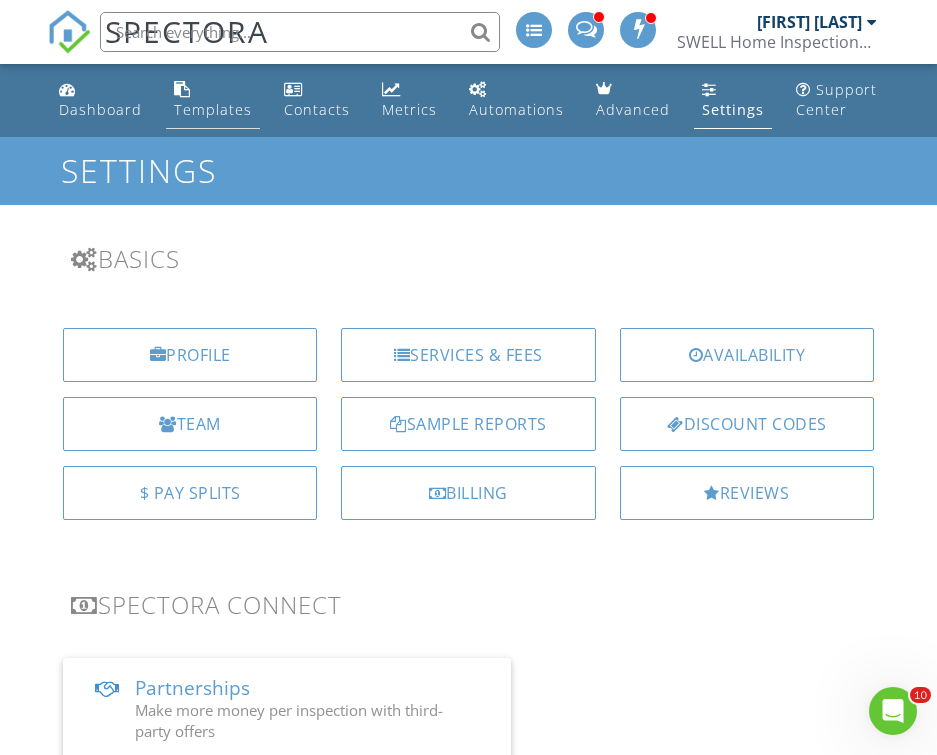 click on "Templates" at bounding box center [213, 109] 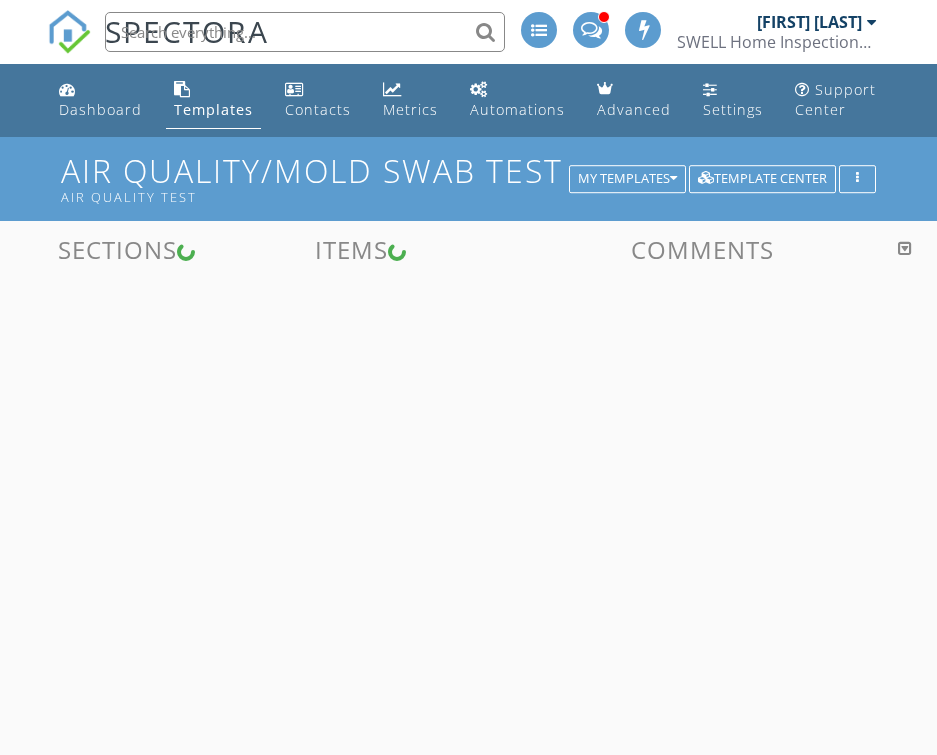 scroll, scrollTop: 0, scrollLeft: 0, axis: both 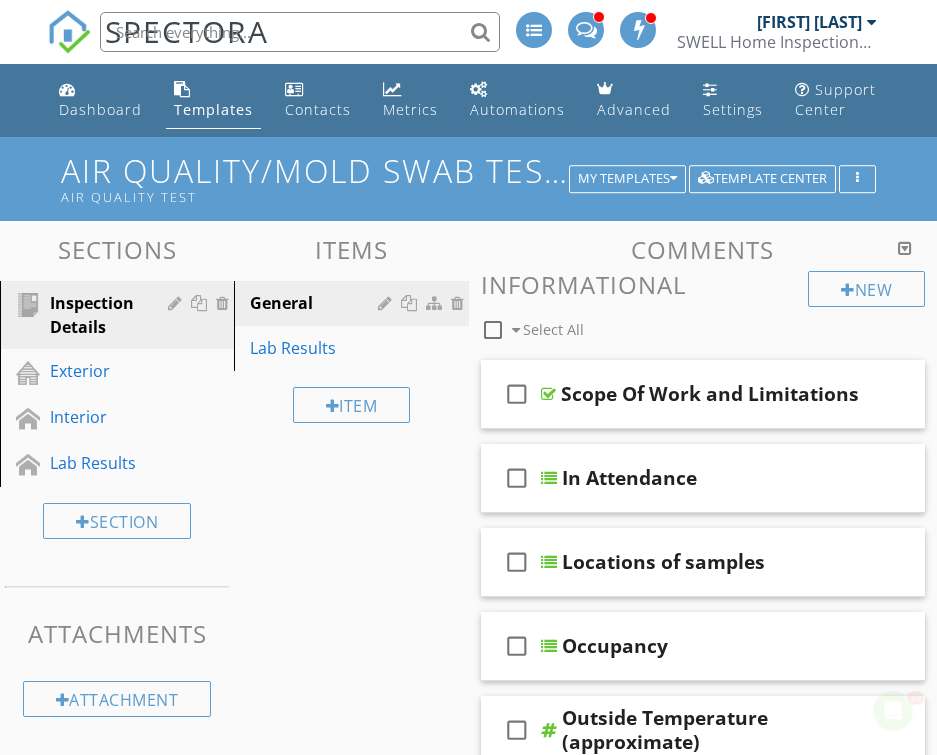 click on "Air Quality/Mold Swab Test
Air Quality Test" at bounding box center (468, 178) 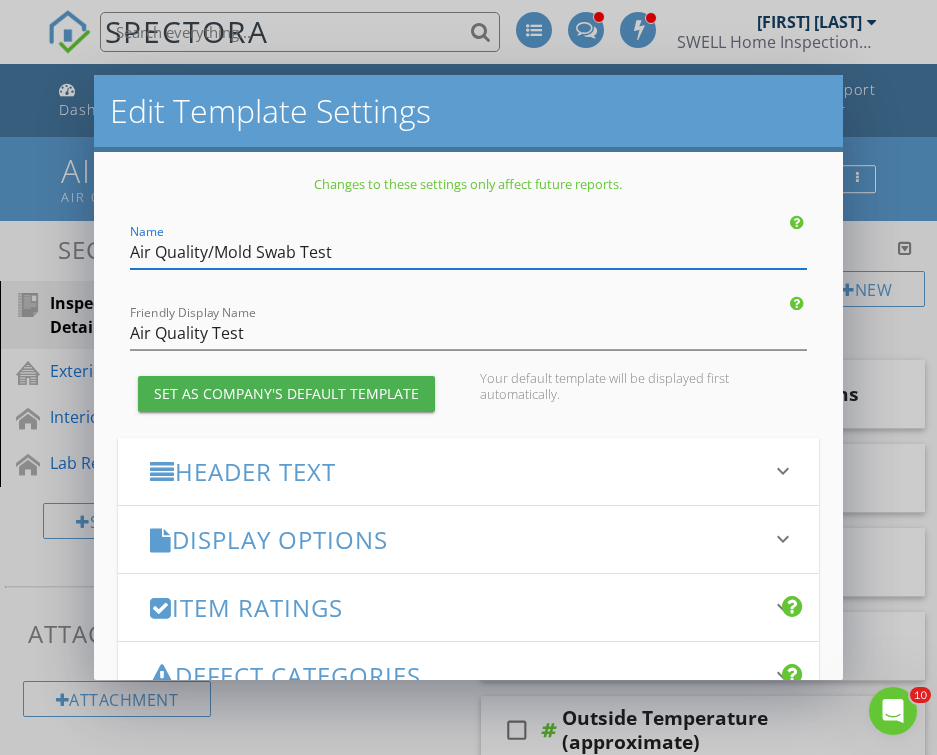 drag, startPoint x: 364, startPoint y: 244, endPoint x: 94, endPoint y: 237, distance: 270.09073 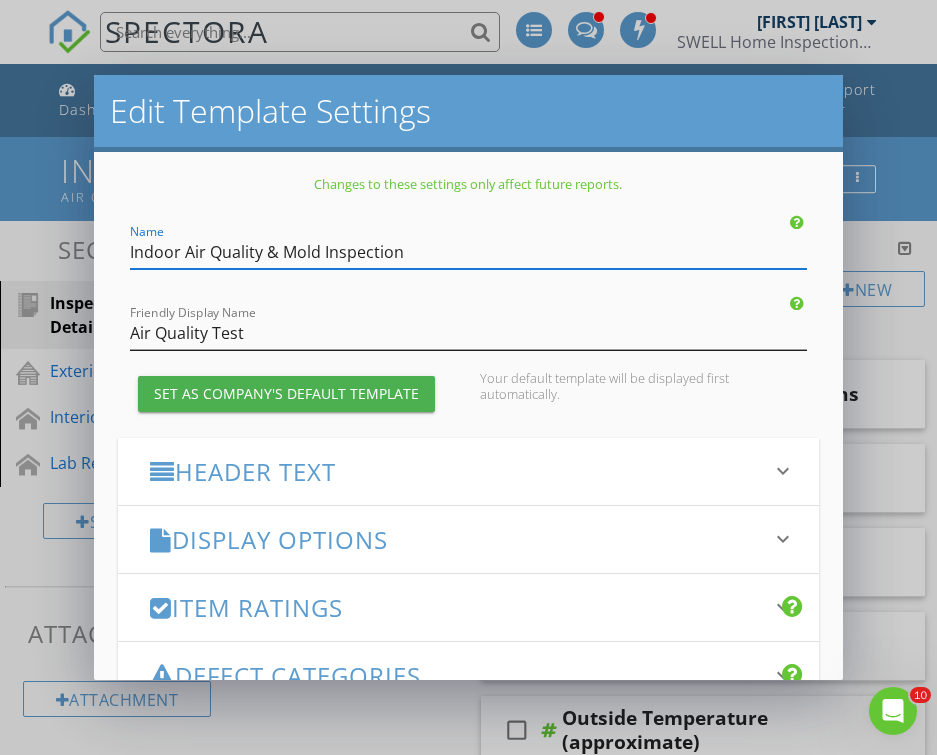 type on "Indoor Air Quality & Mold Inspection" 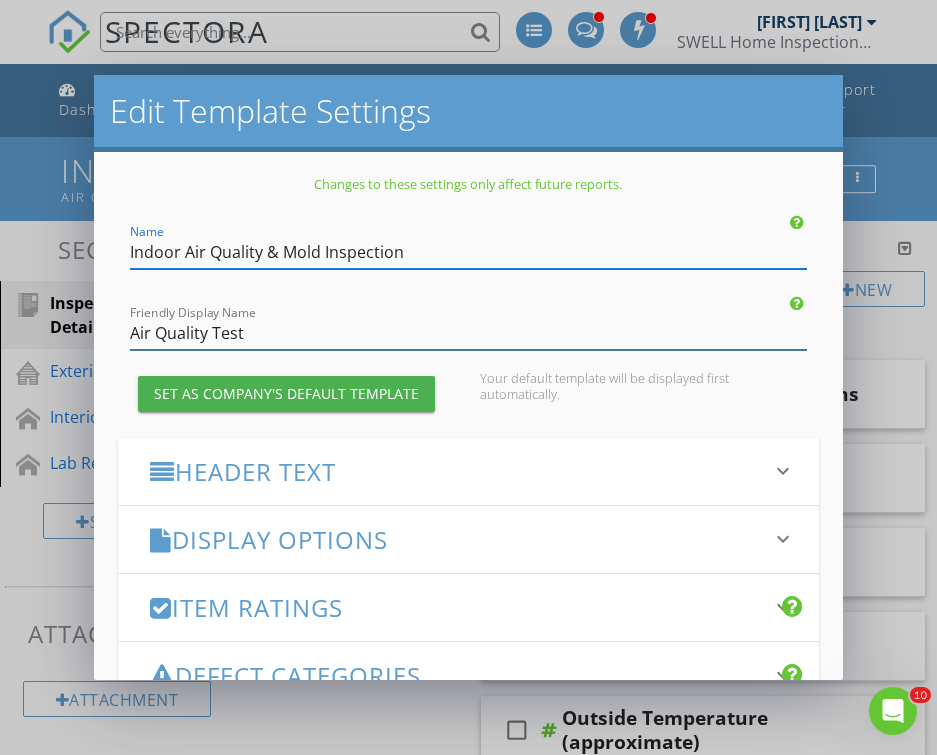 click on "Air Quality Test" at bounding box center (469, 333) 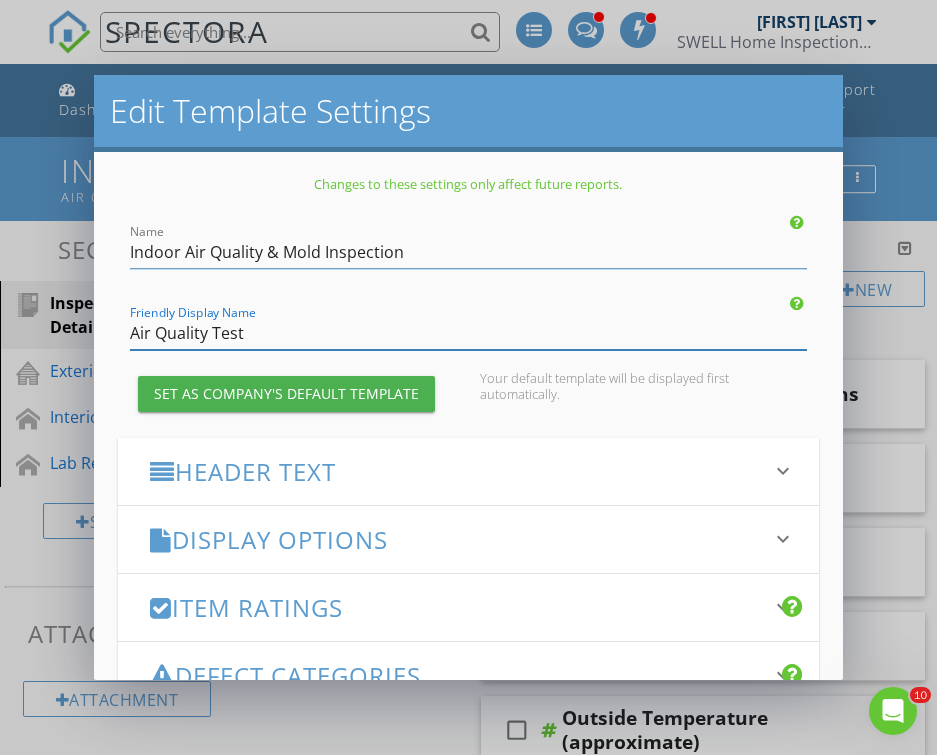 click on "Air Quality Test" at bounding box center [469, 333] 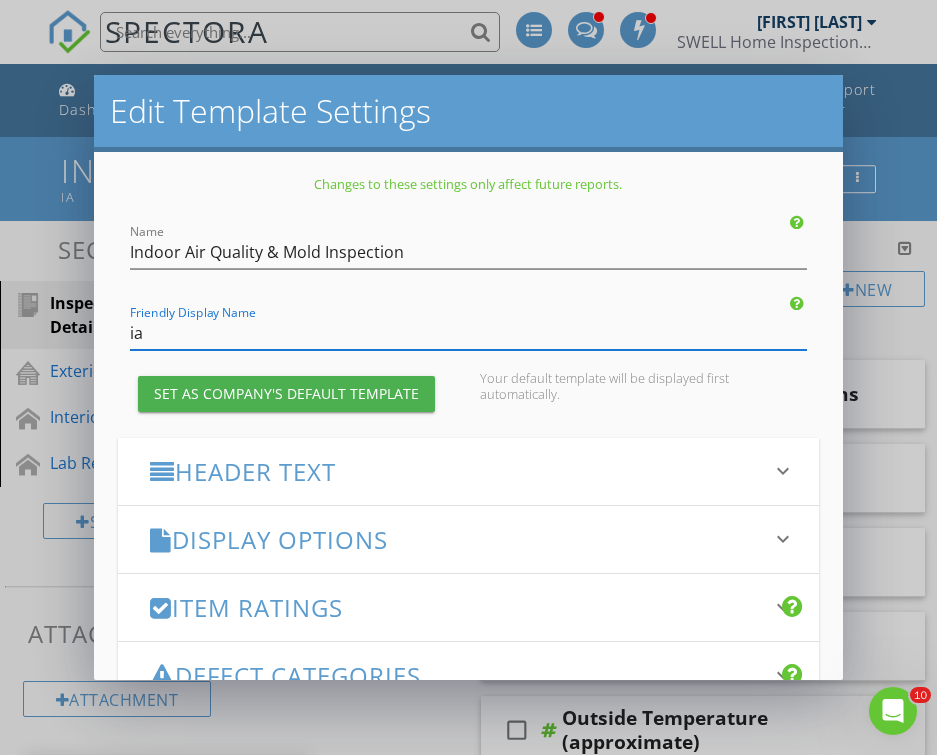 type on "i" 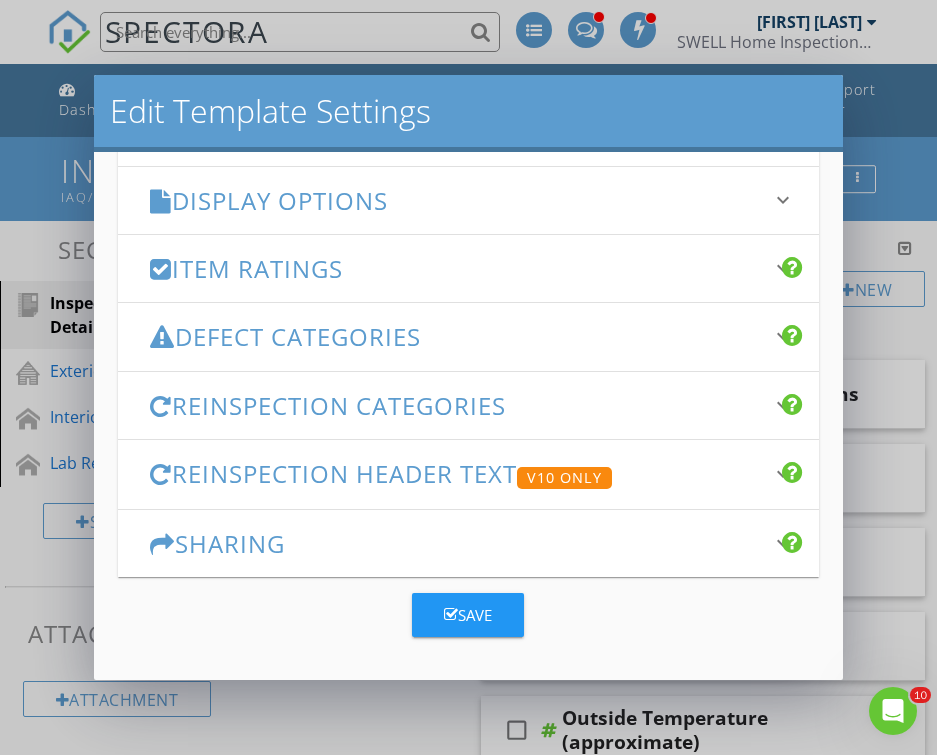 scroll, scrollTop: 338, scrollLeft: 0, axis: vertical 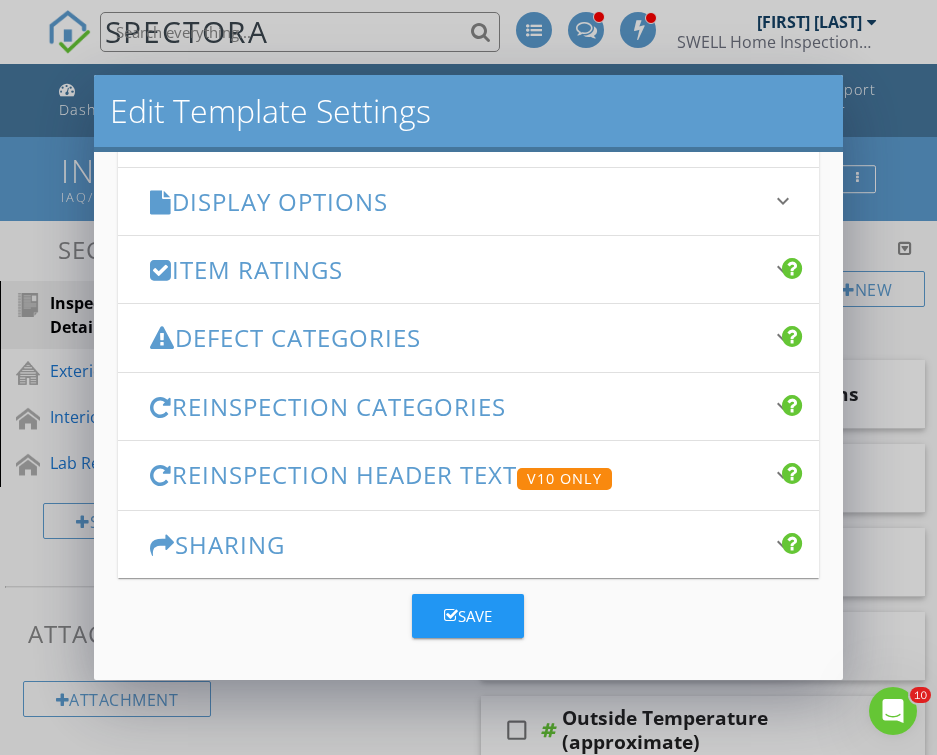 type on "IAQ/Mold Inspection Report" 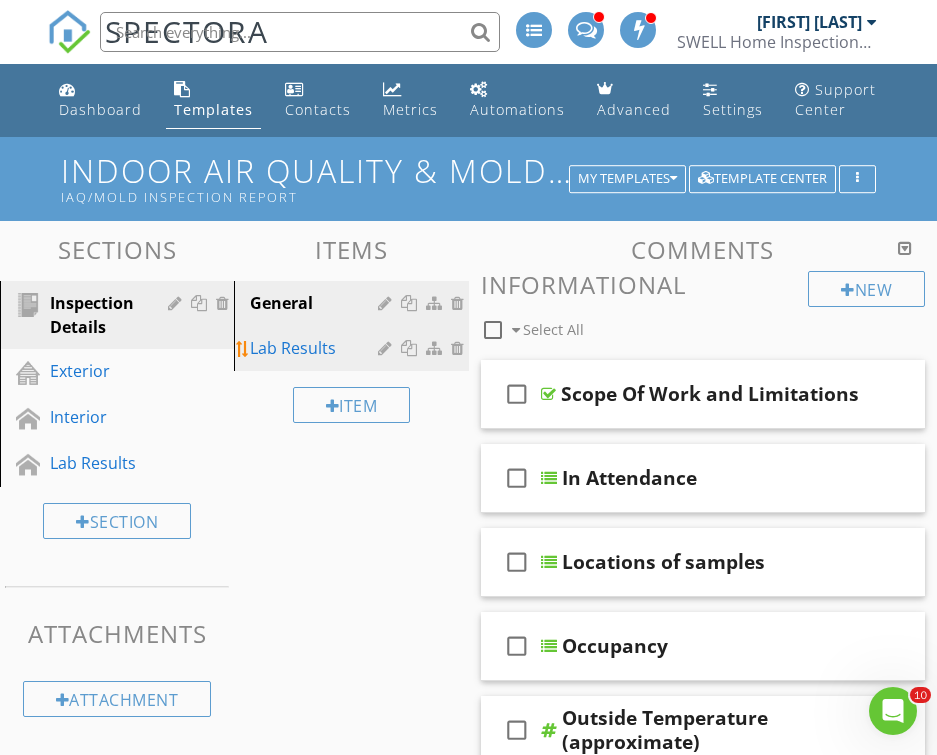 click at bounding box center (460, 348) 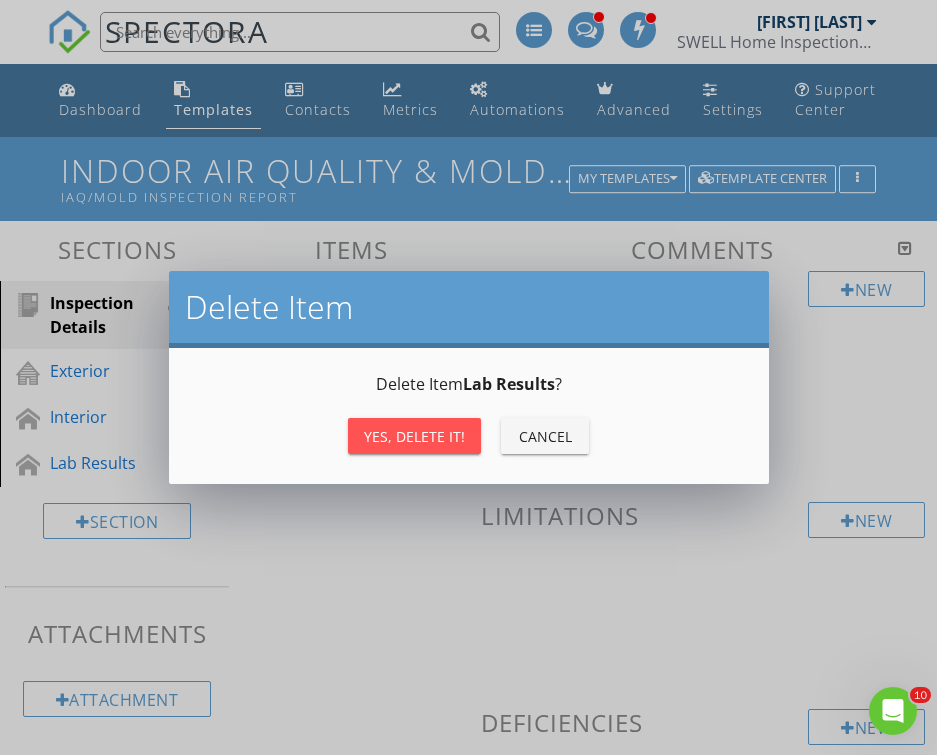click on "Yes, Delete it!" at bounding box center (414, 436) 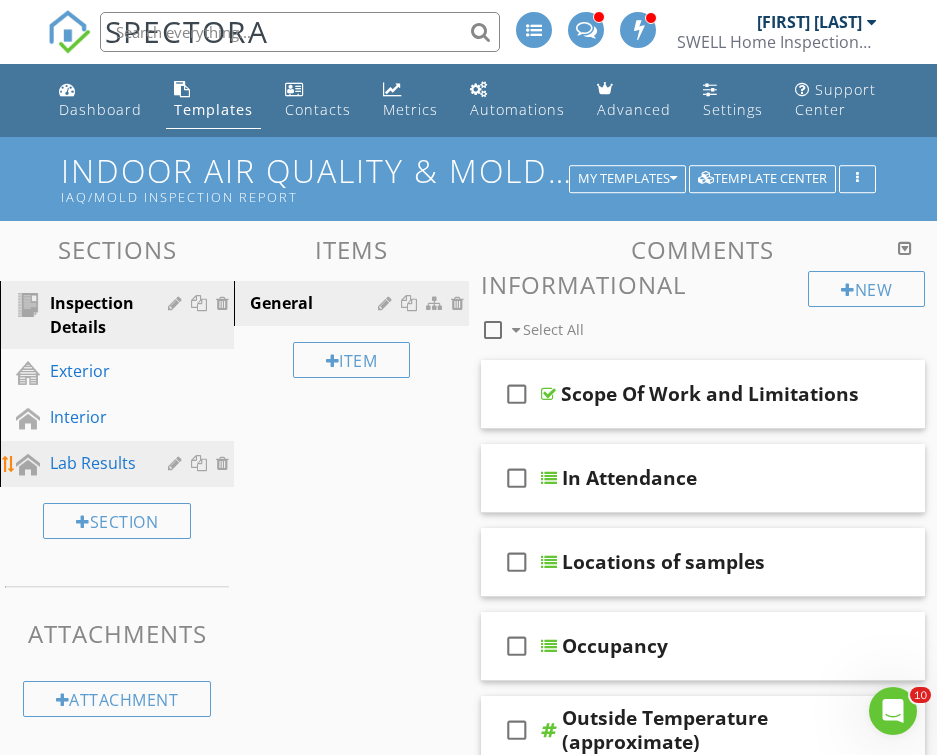 click at bounding box center [225, 463] 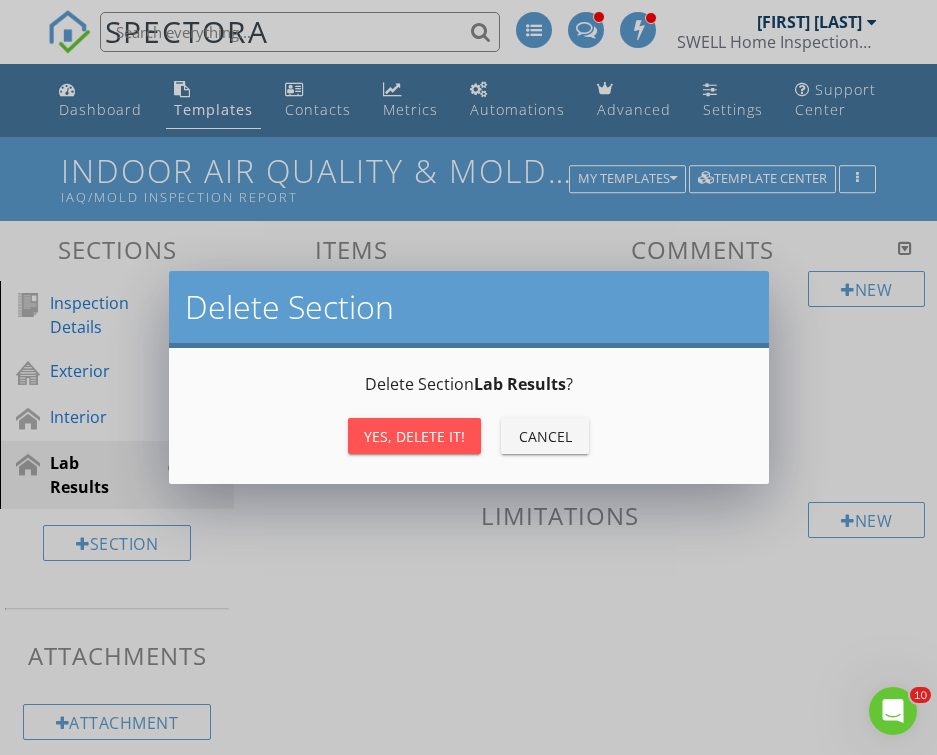 click on "Yes, Delete it!" at bounding box center [414, 436] 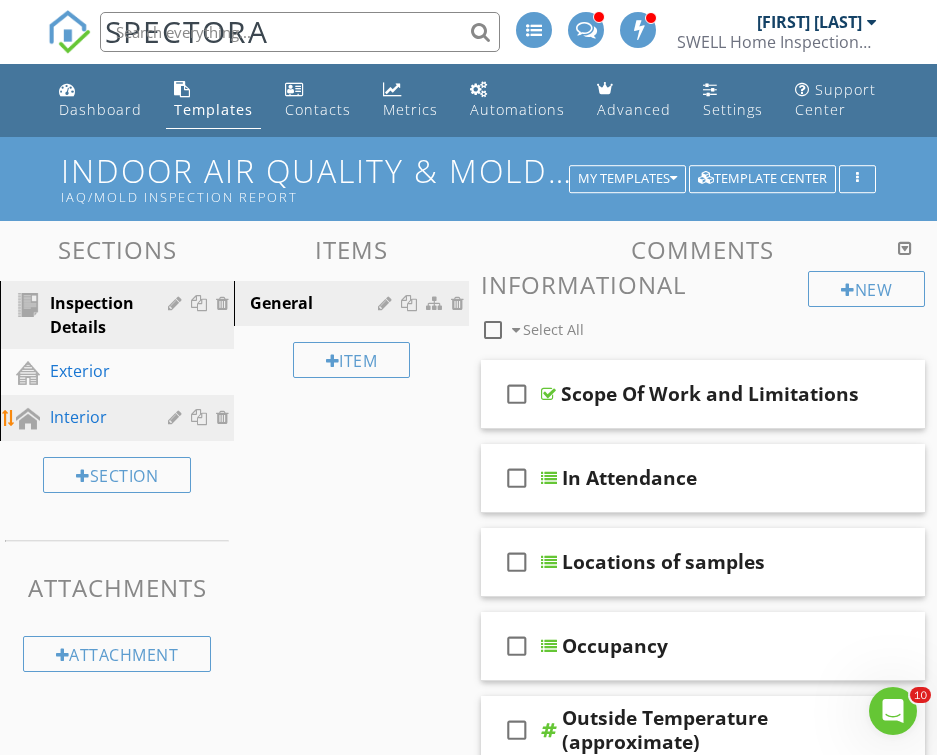 click on "Interior" at bounding box center [132, 418] 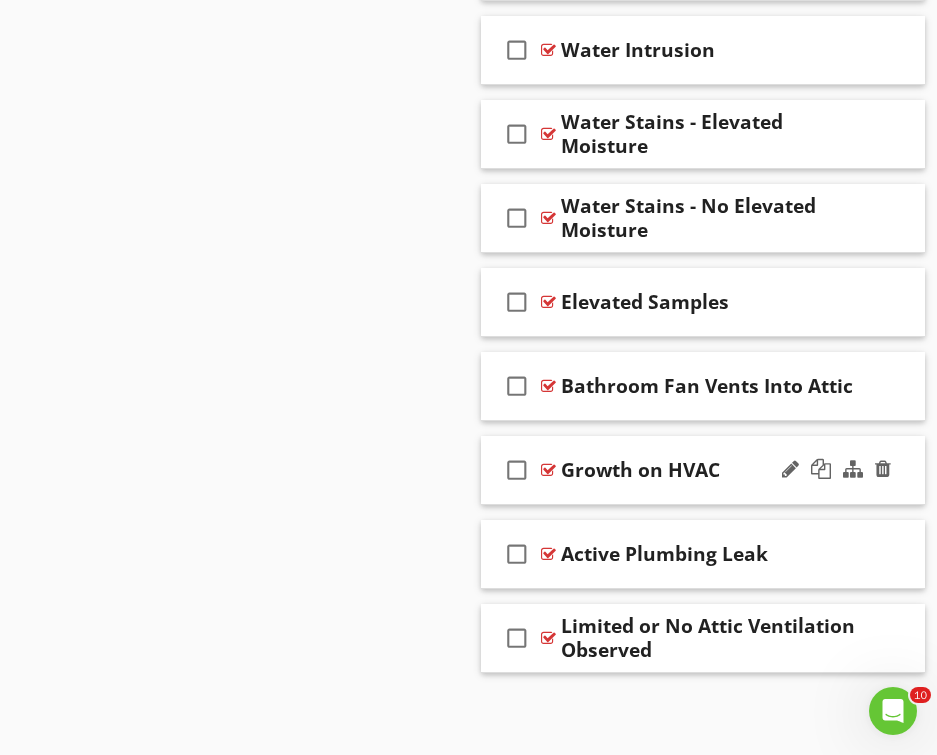 scroll, scrollTop: 1018, scrollLeft: 0, axis: vertical 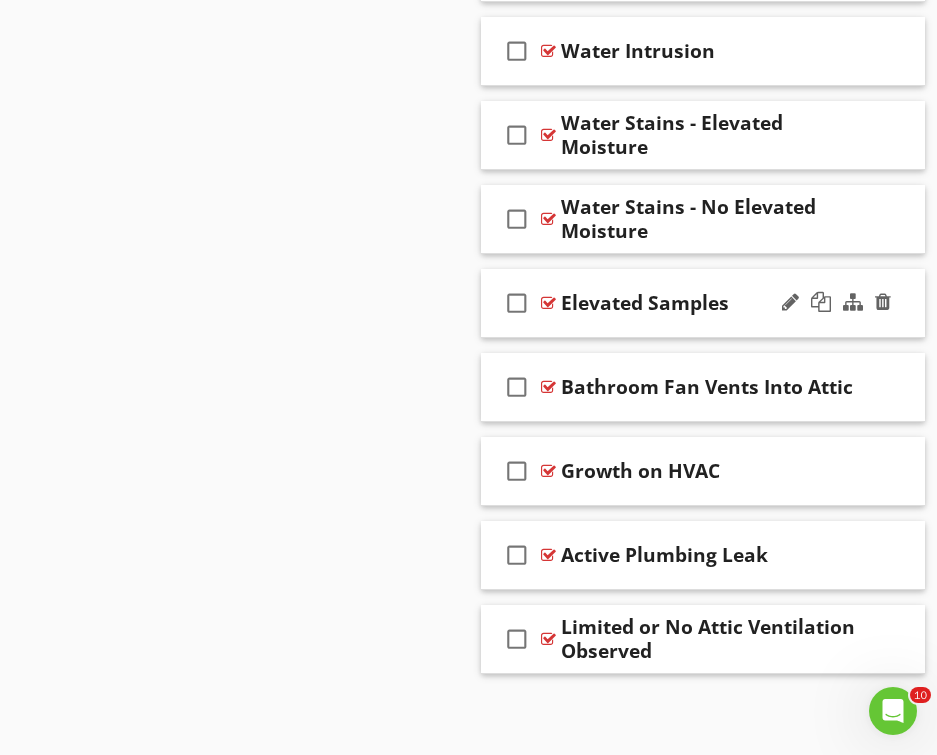 click on "Elevated Samples" at bounding box center (645, 303) 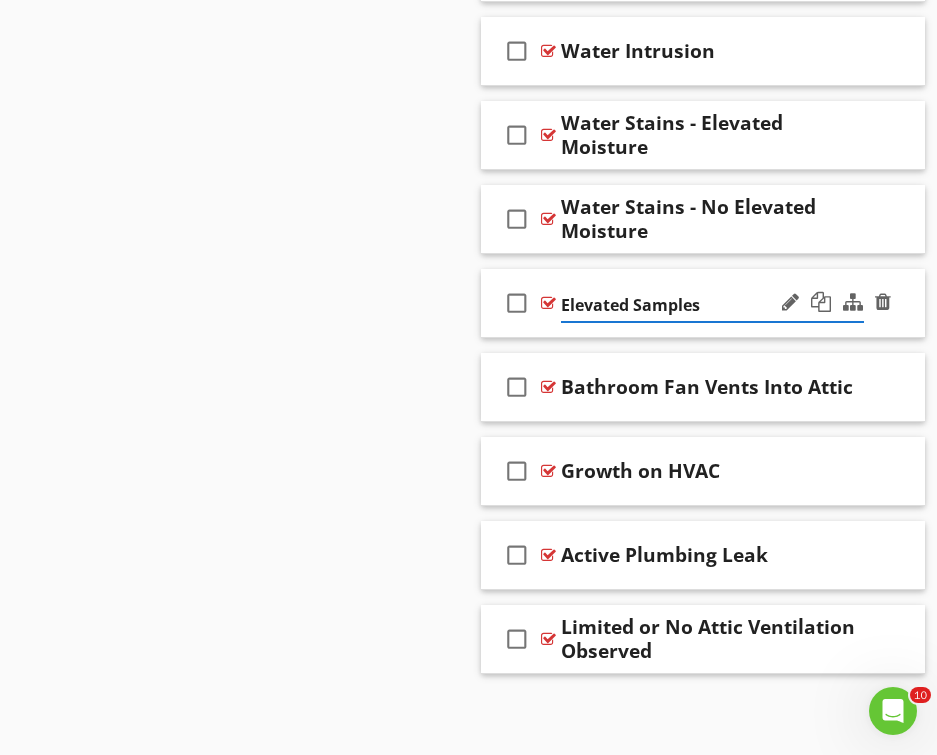 click on "check_box_outline_blank         Elevated Samples" at bounding box center (703, 303) 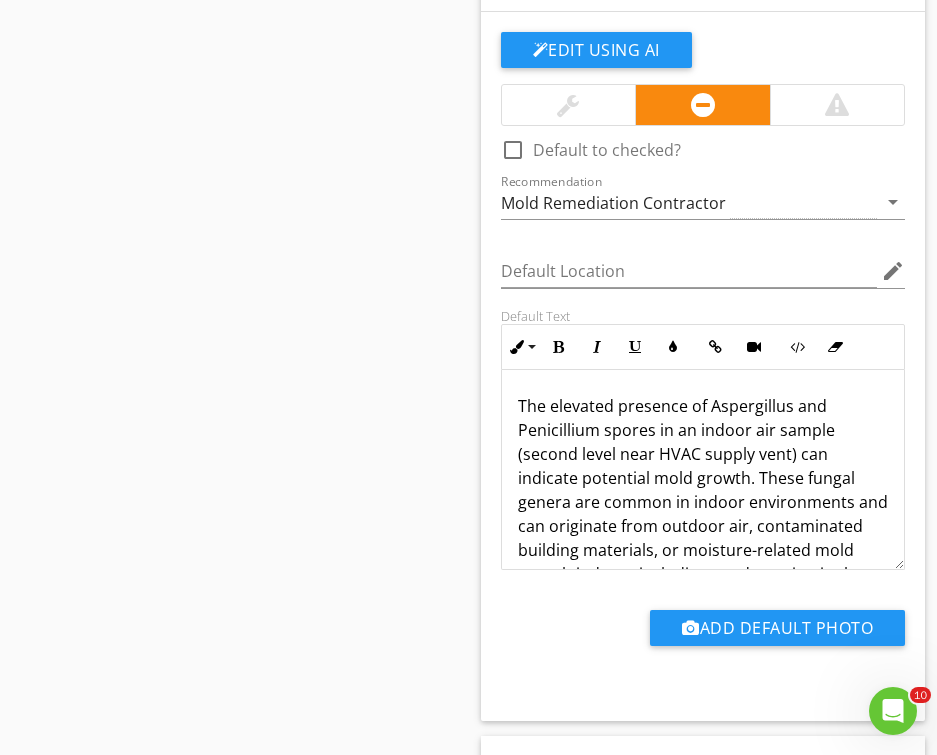 scroll, scrollTop: 1371, scrollLeft: 0, axis: vertical 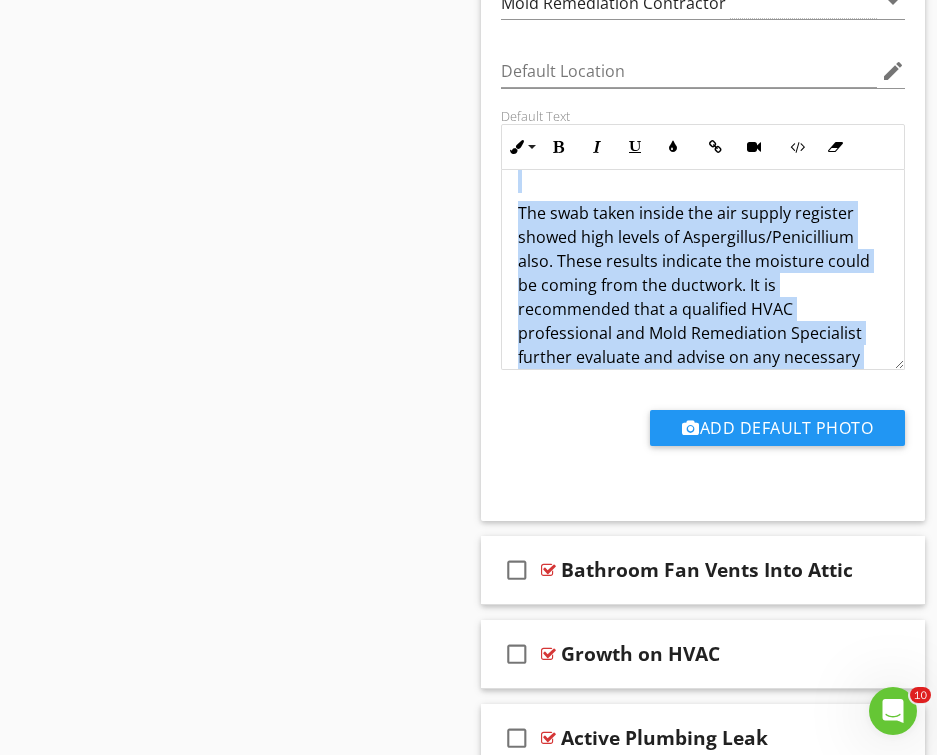 drag, startPoint x: 519, startPoint y: 368, endPoint x: 926, endPoint y: 778, distance: 577.71014 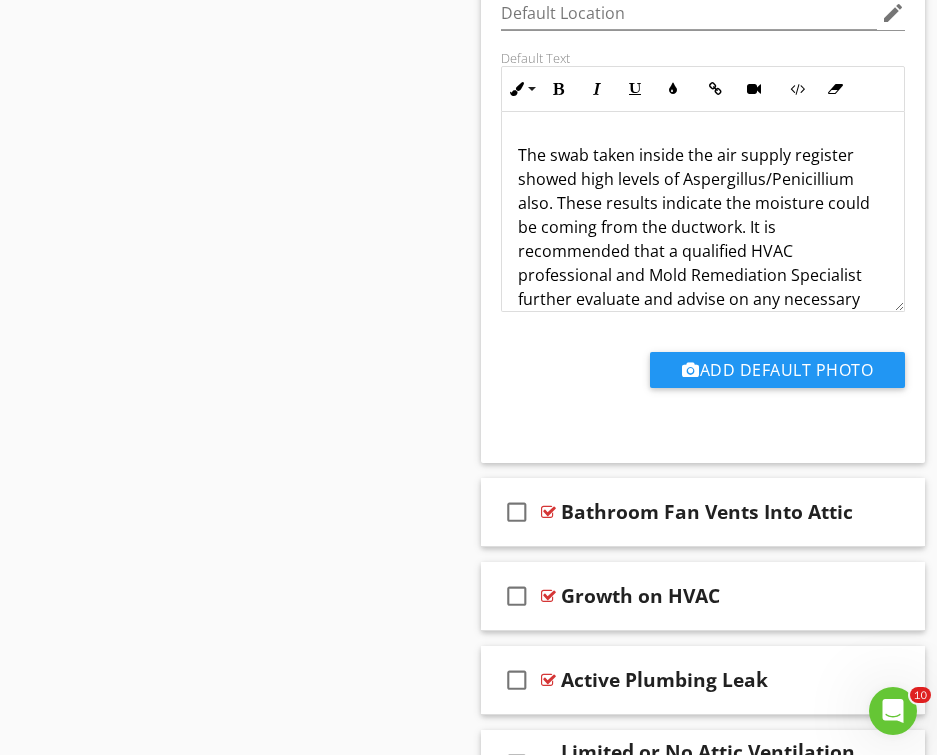 scroll, scrollTop: 1, scrollLeft: 0, axis: vertical 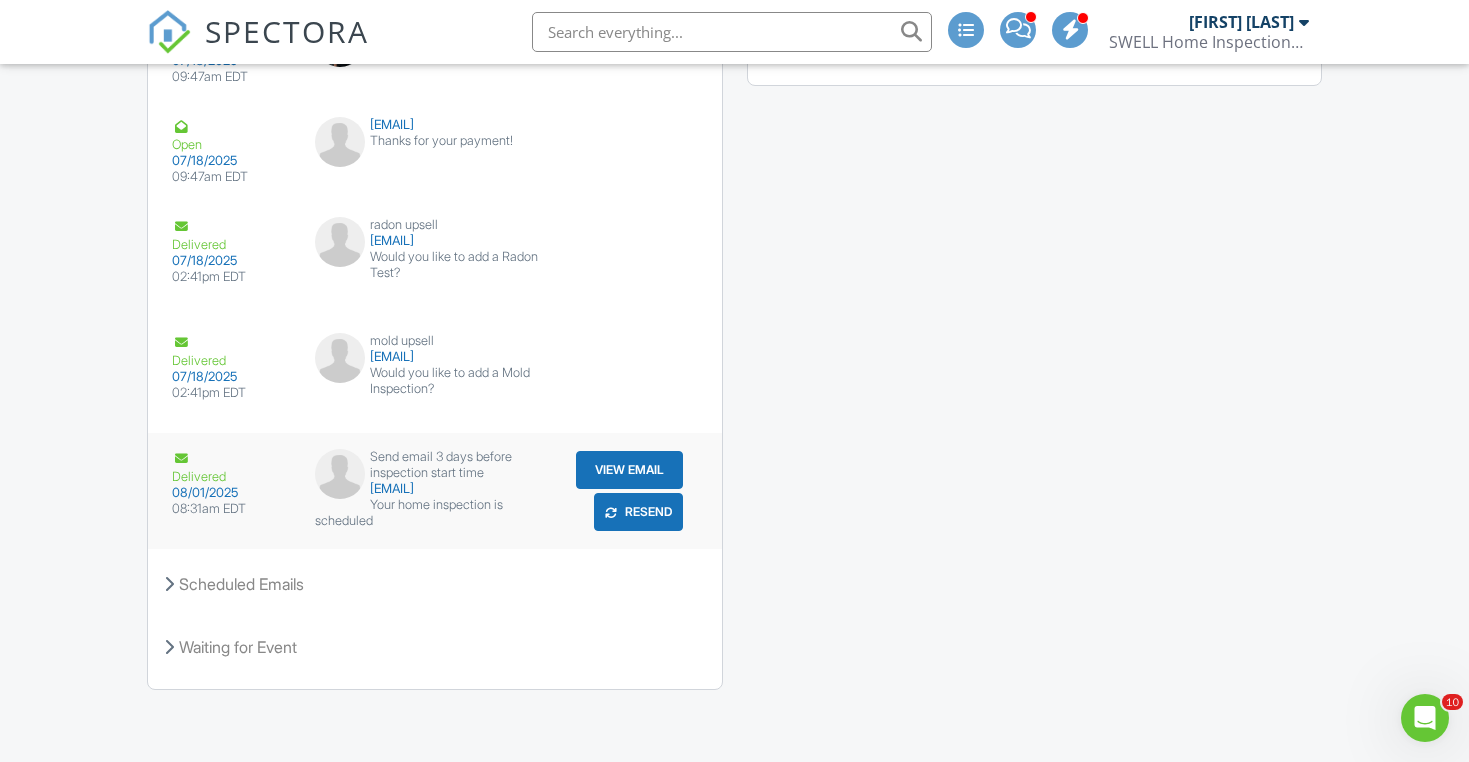 click on "Resend" at bounding box center [638, 512] 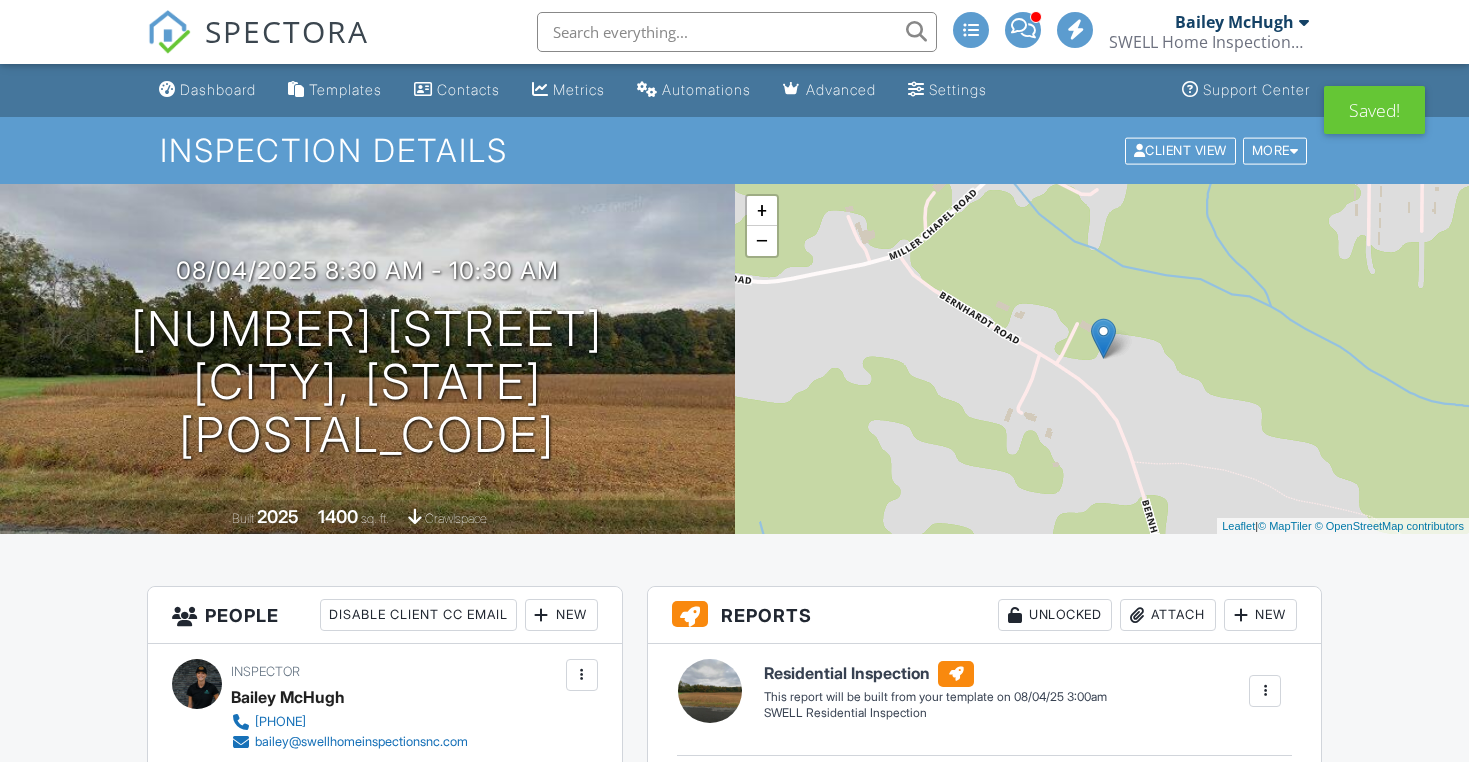 scroll, scrollTop: 790, scrollLeft: 0, axis: vertical 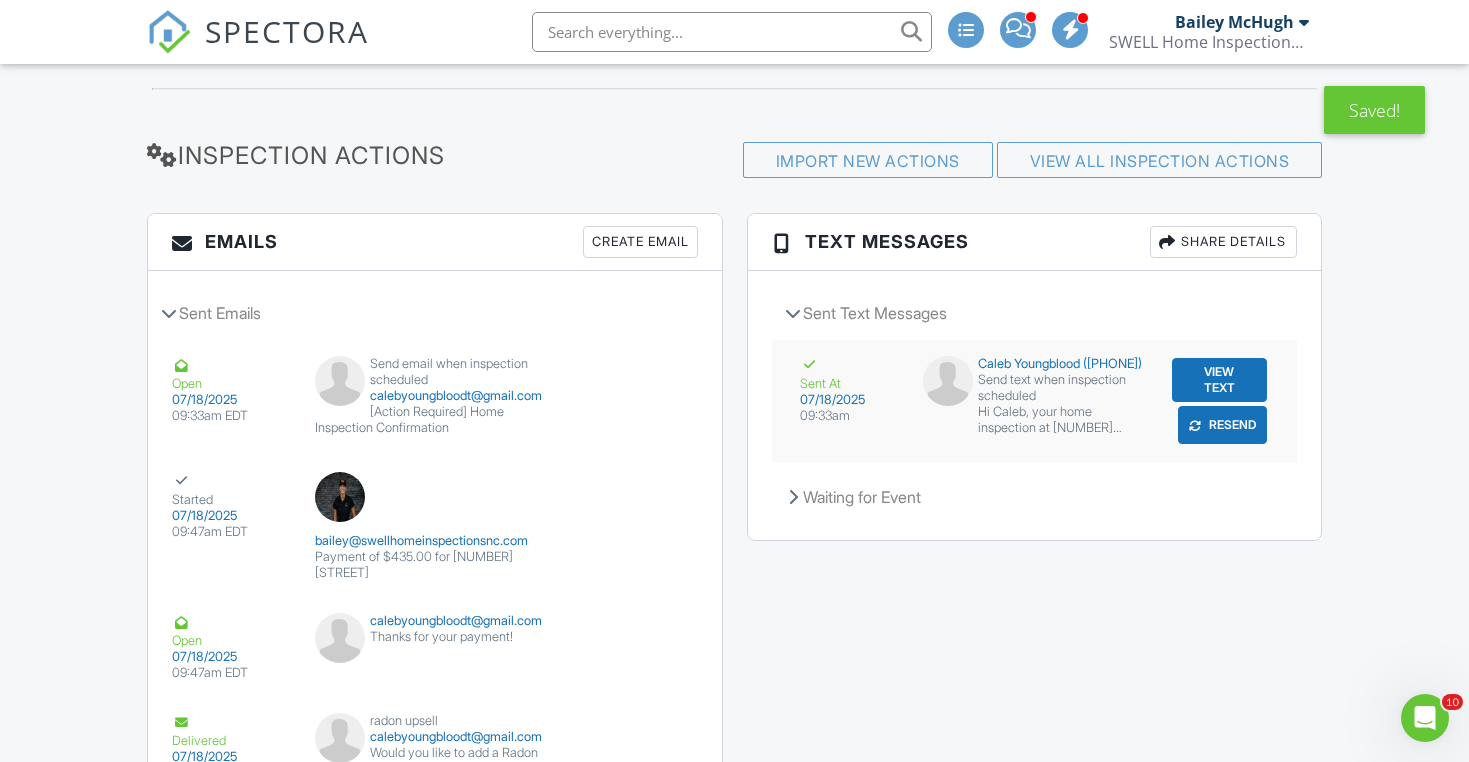 click on "Resend" at bounding box center [1222, 425] 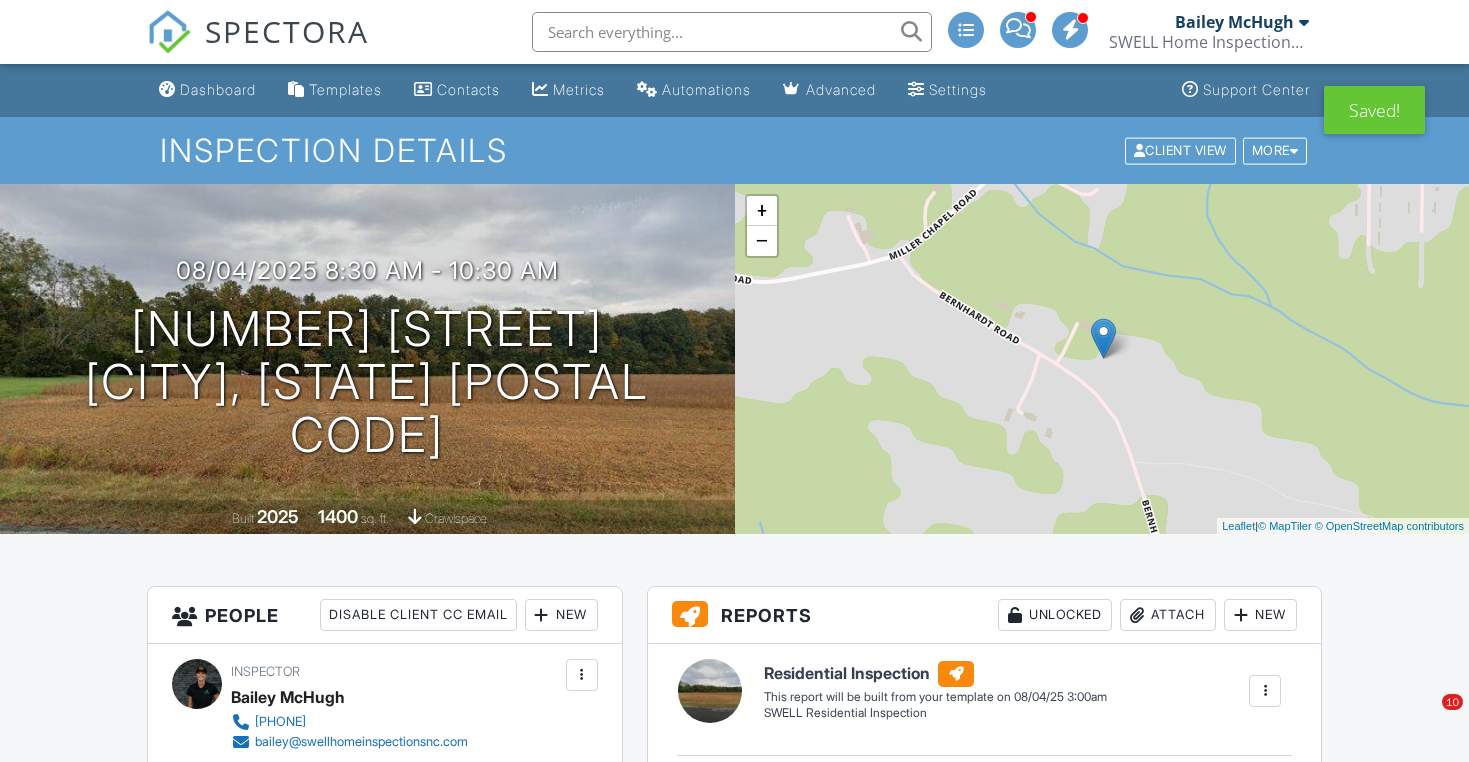 scroll, scrollTop: 0, scrollLeft: 0, axis: both 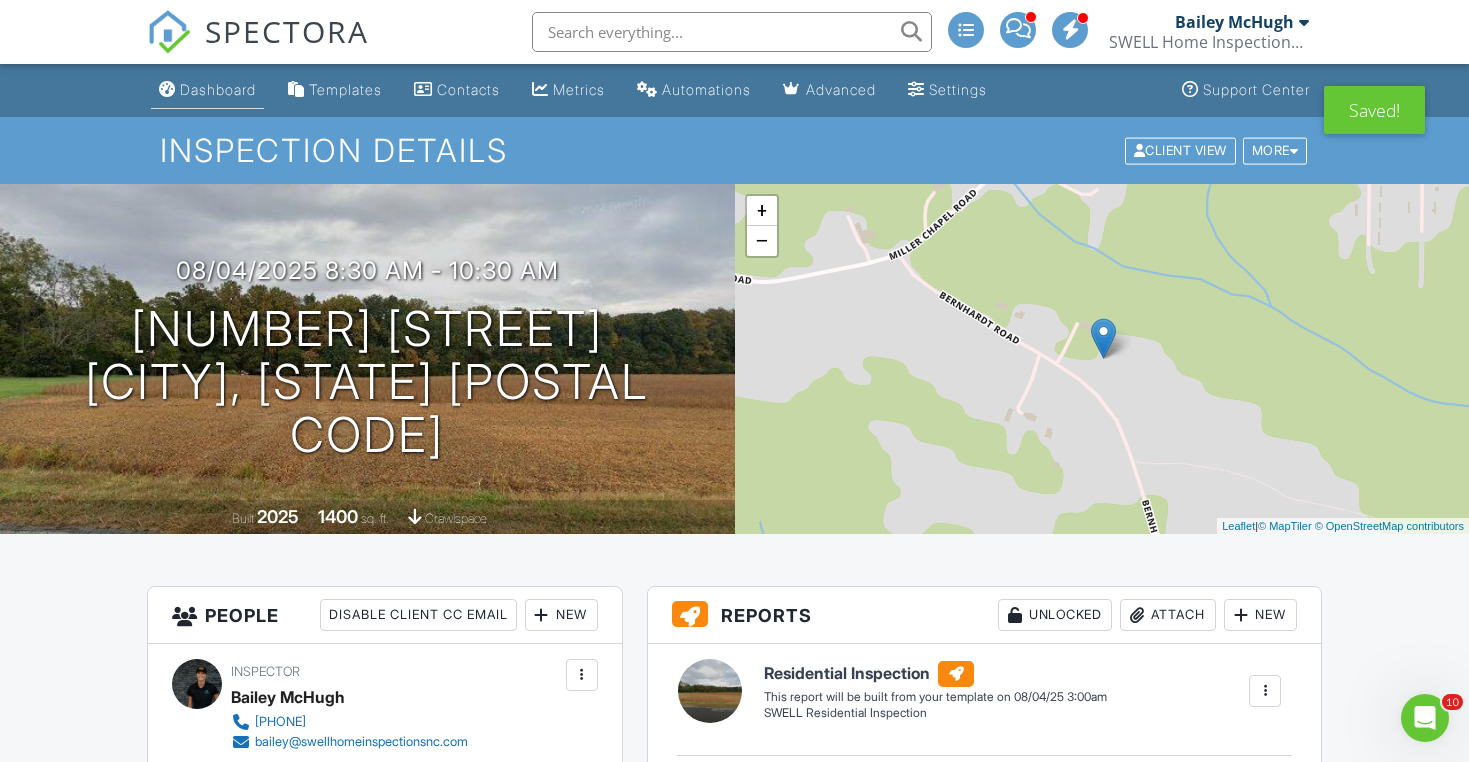 click on "Dashboard" at bounding box center (218, 89) 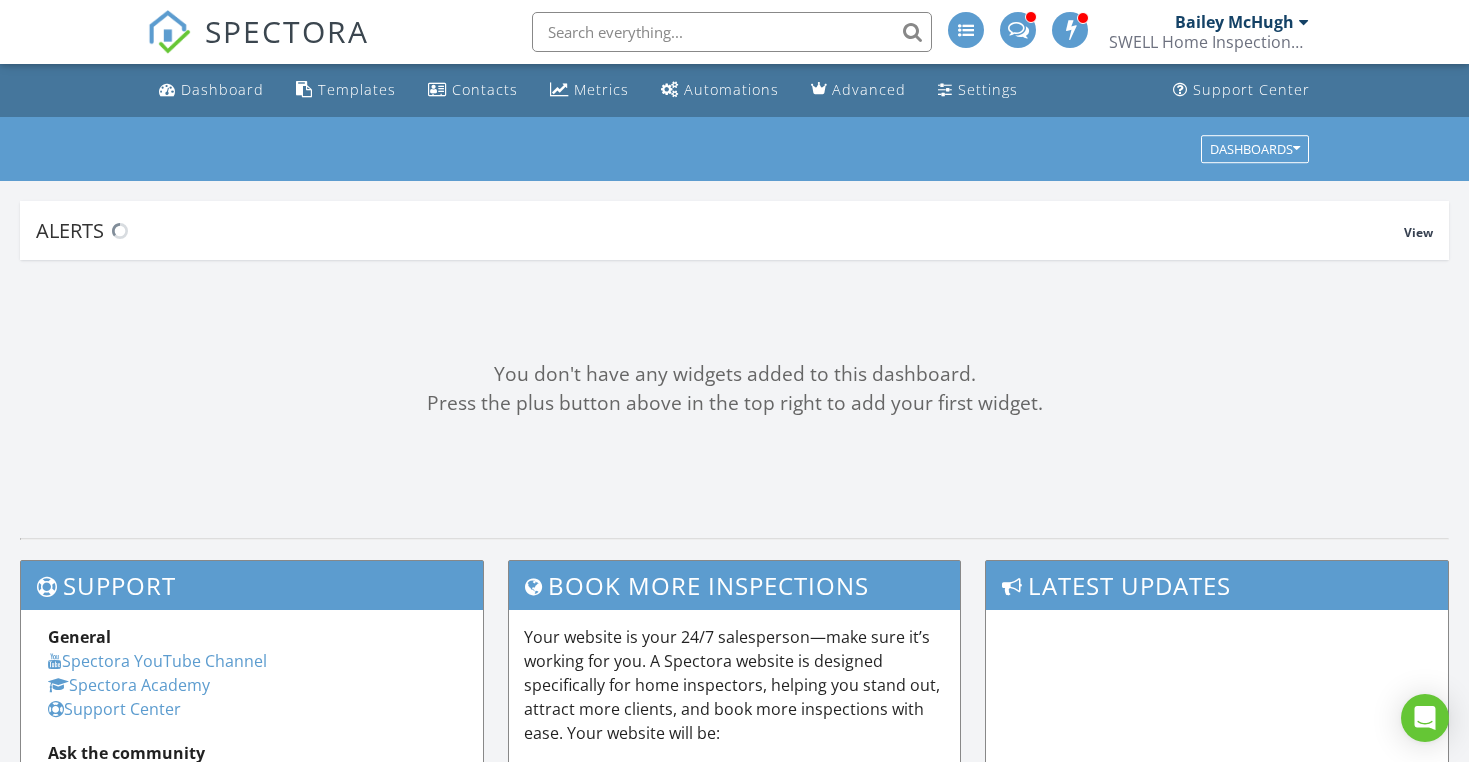 scroll, scrollTop: 0, scrollLeft: 0, axis: both 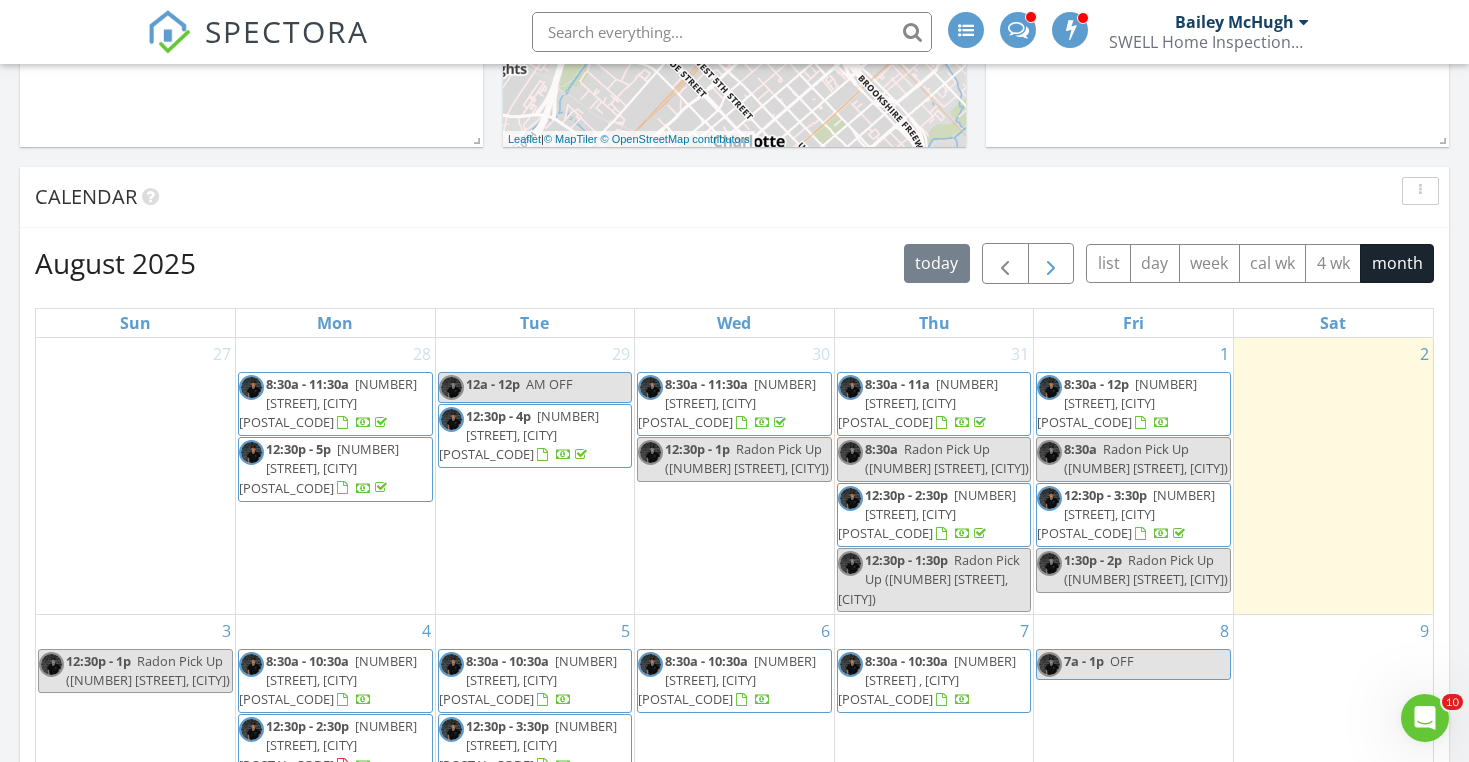 click at bounding box center [1051, 263] 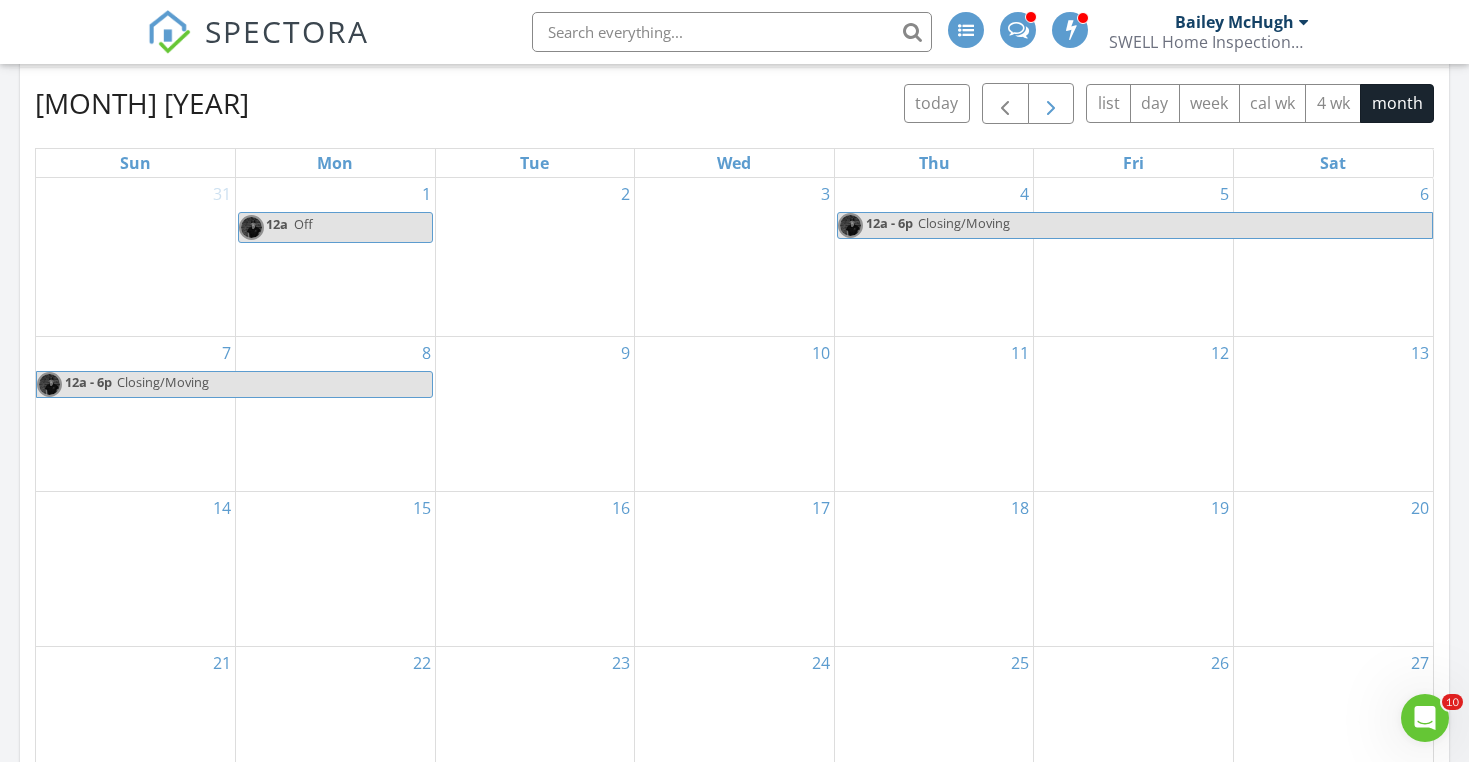 scroll, scrollTop: 1121, scrollLeft: 0, axis: vertical 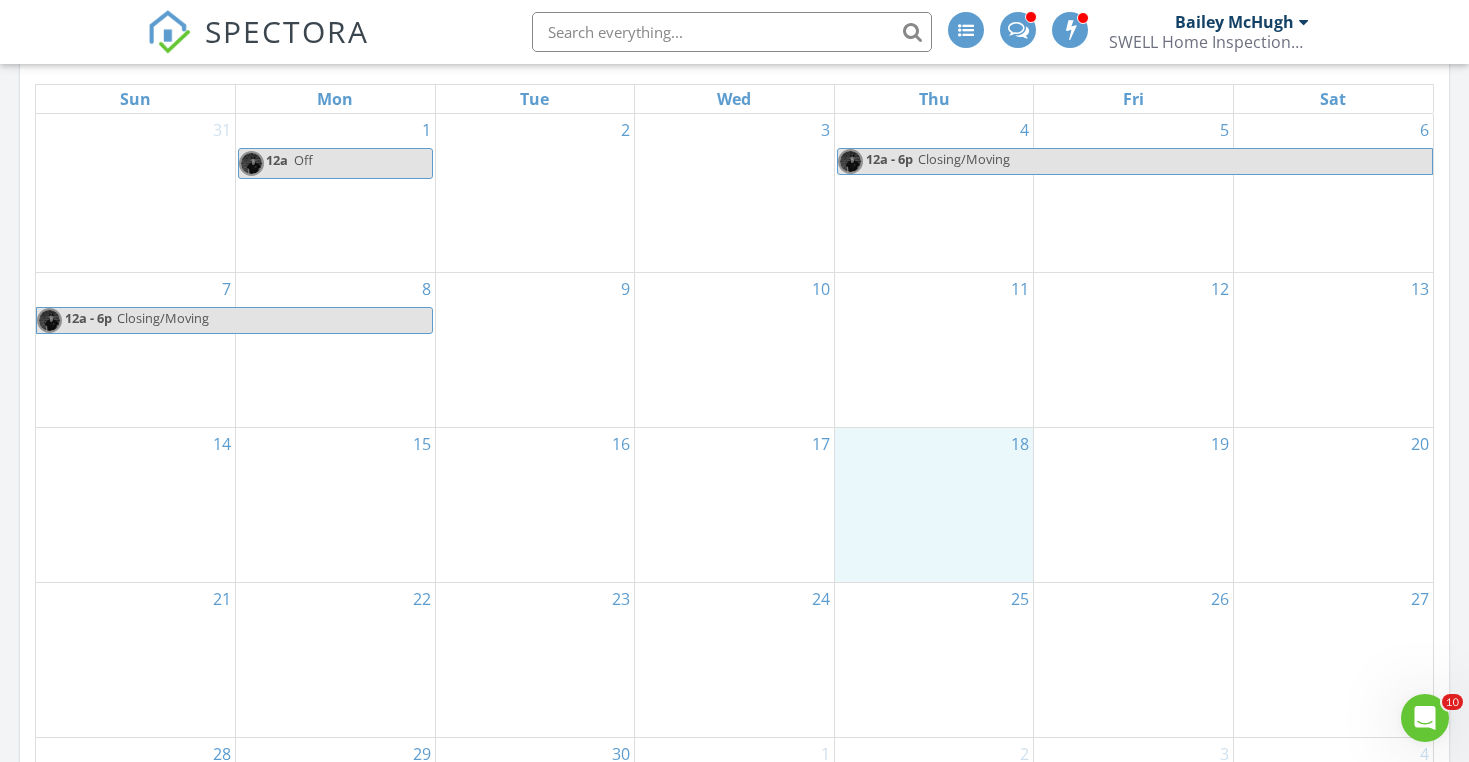 click on "18" at bounding box center (934, 505) 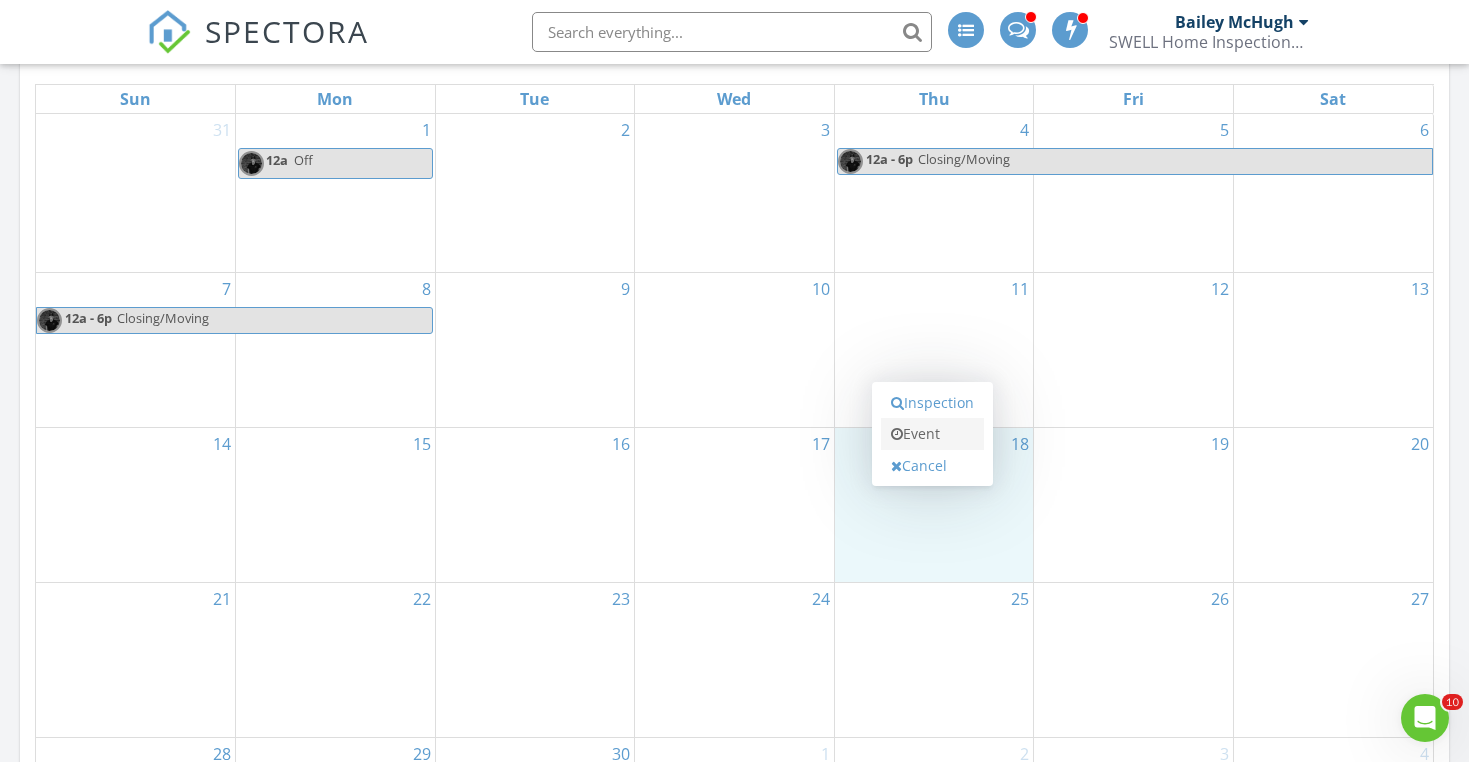 click on "Event" at bounding box center [932, 434] 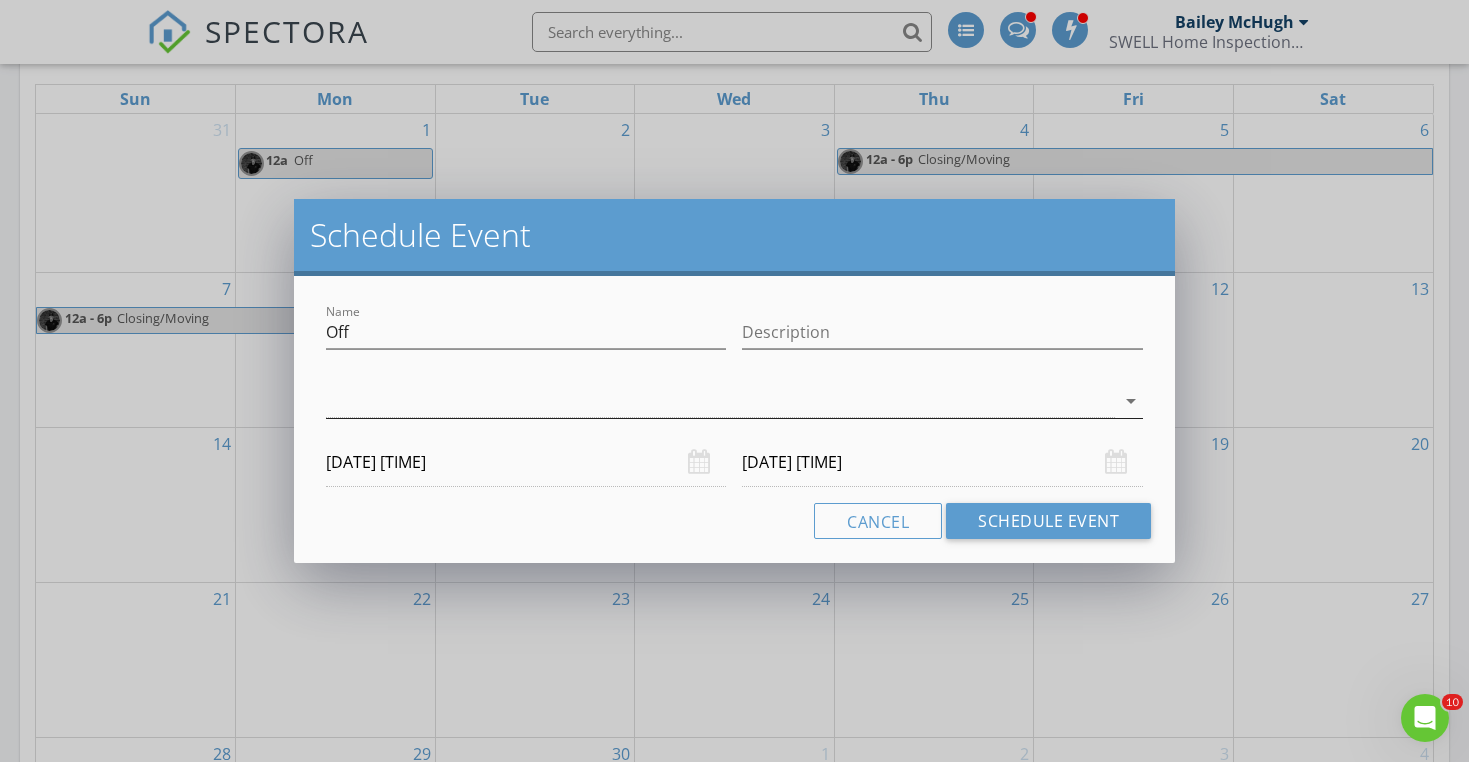 click at bounding box center (720, 401) 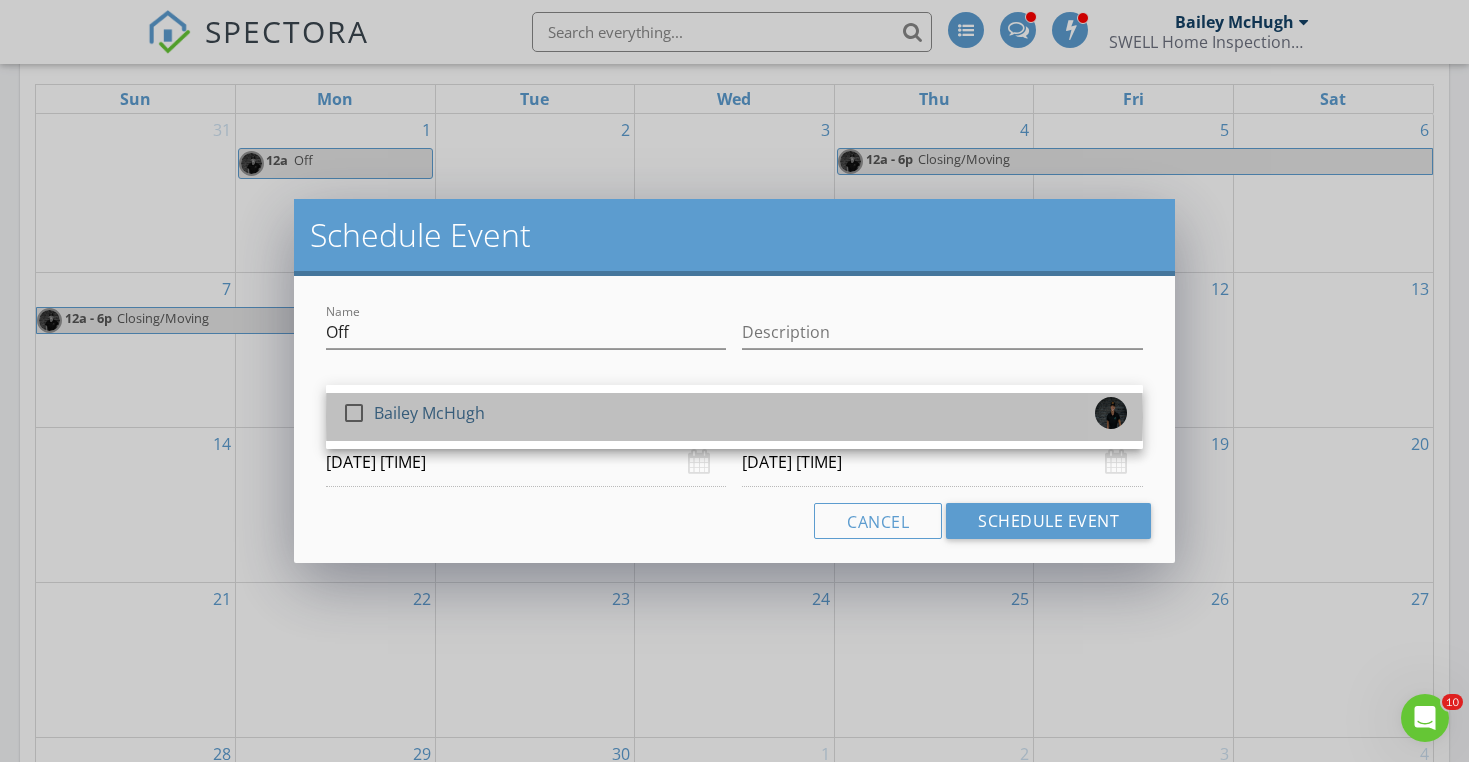 click on "check_box_outline_blank   [FIRST] [LAST]" at bounding box center (734, 417) 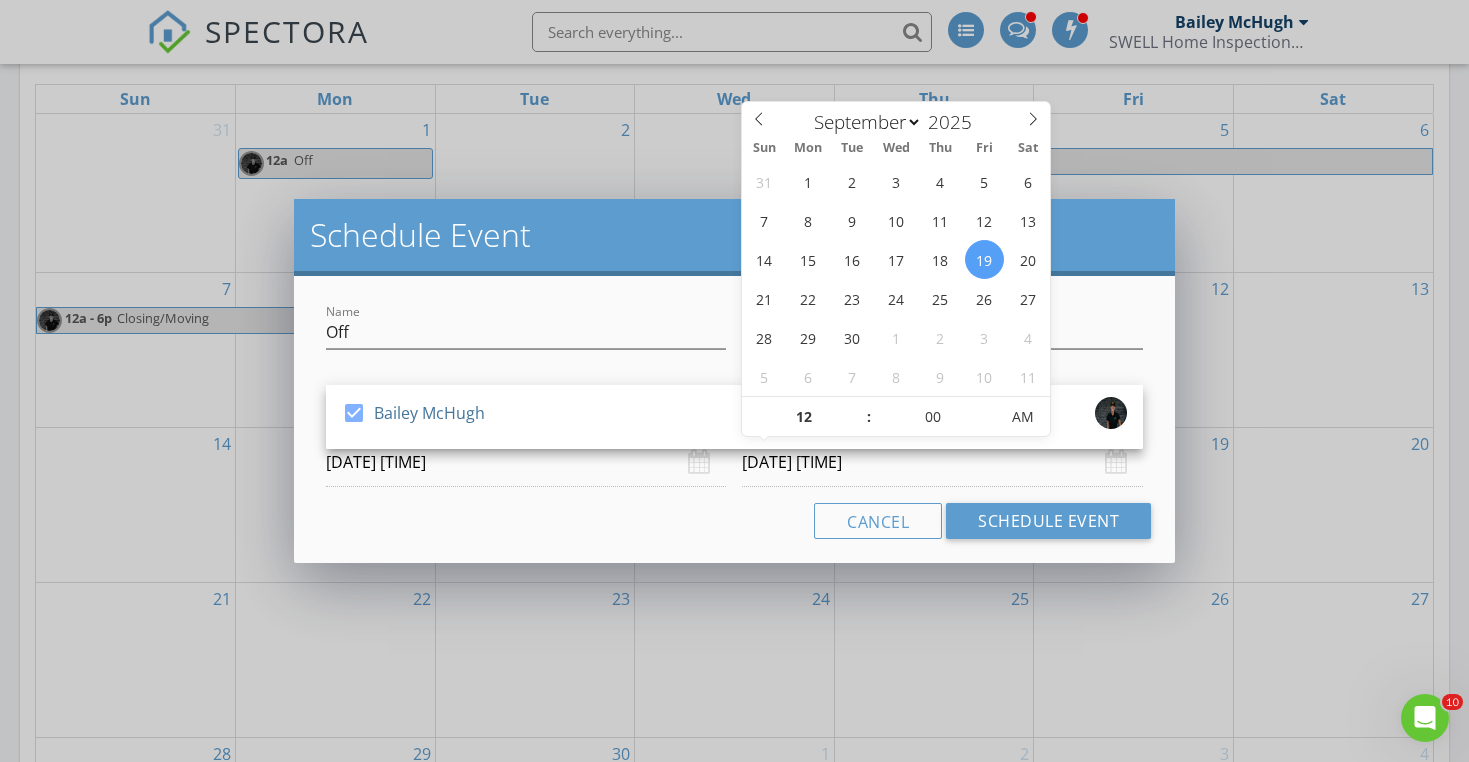 click on "[DATE] [TIME]" at bounding box center (942, 462) 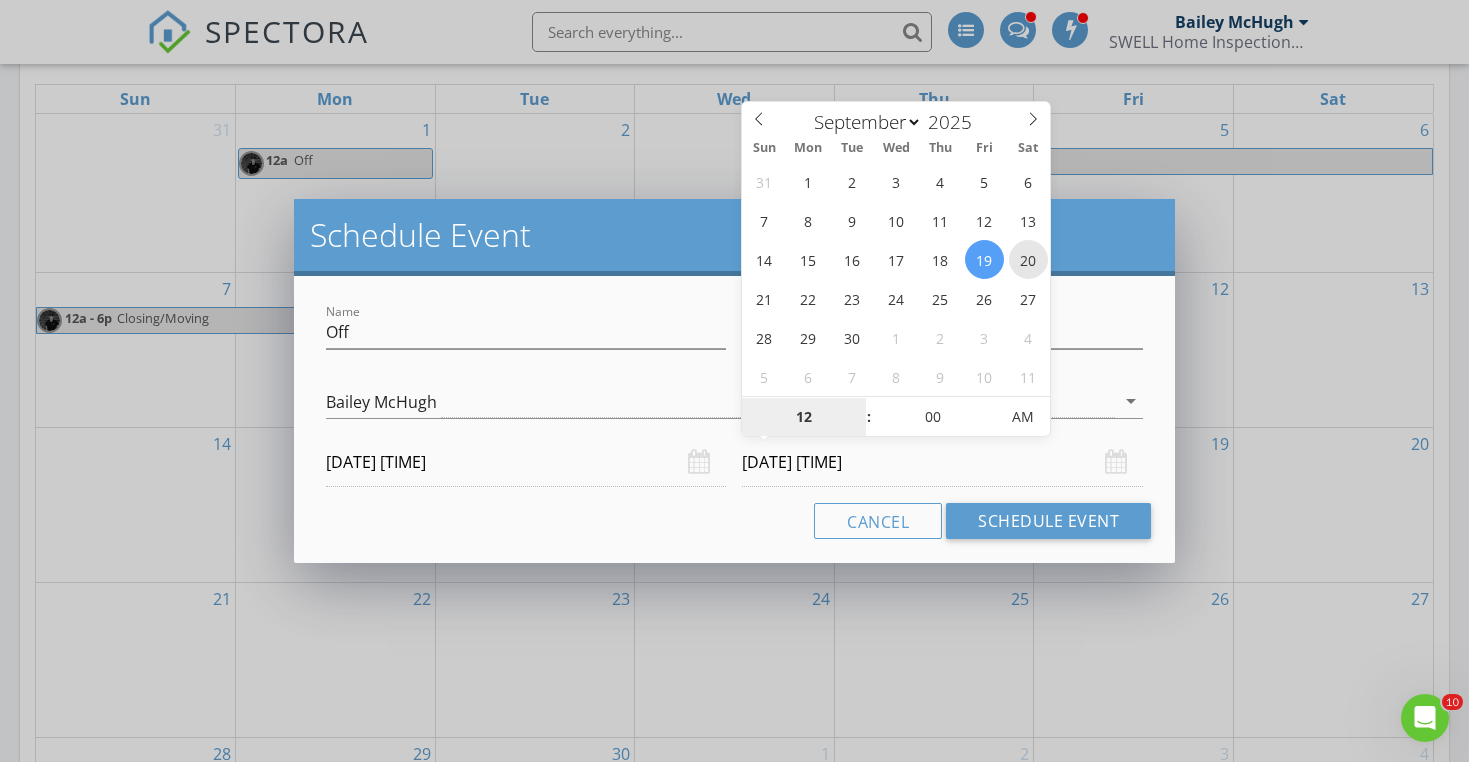 type on "[DATE] [TIME]" 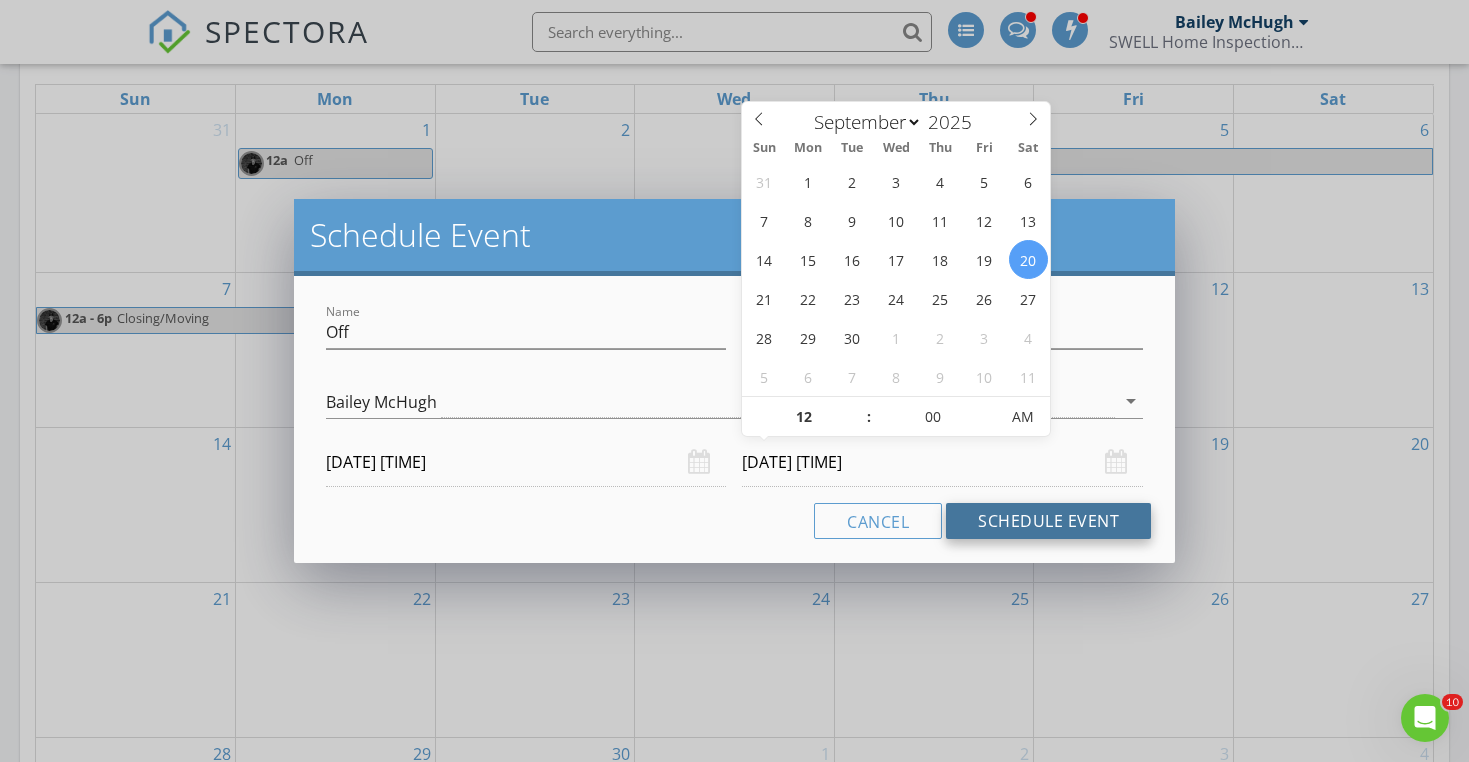 click on "Schedule Event" at bounding box center (1048, 521) 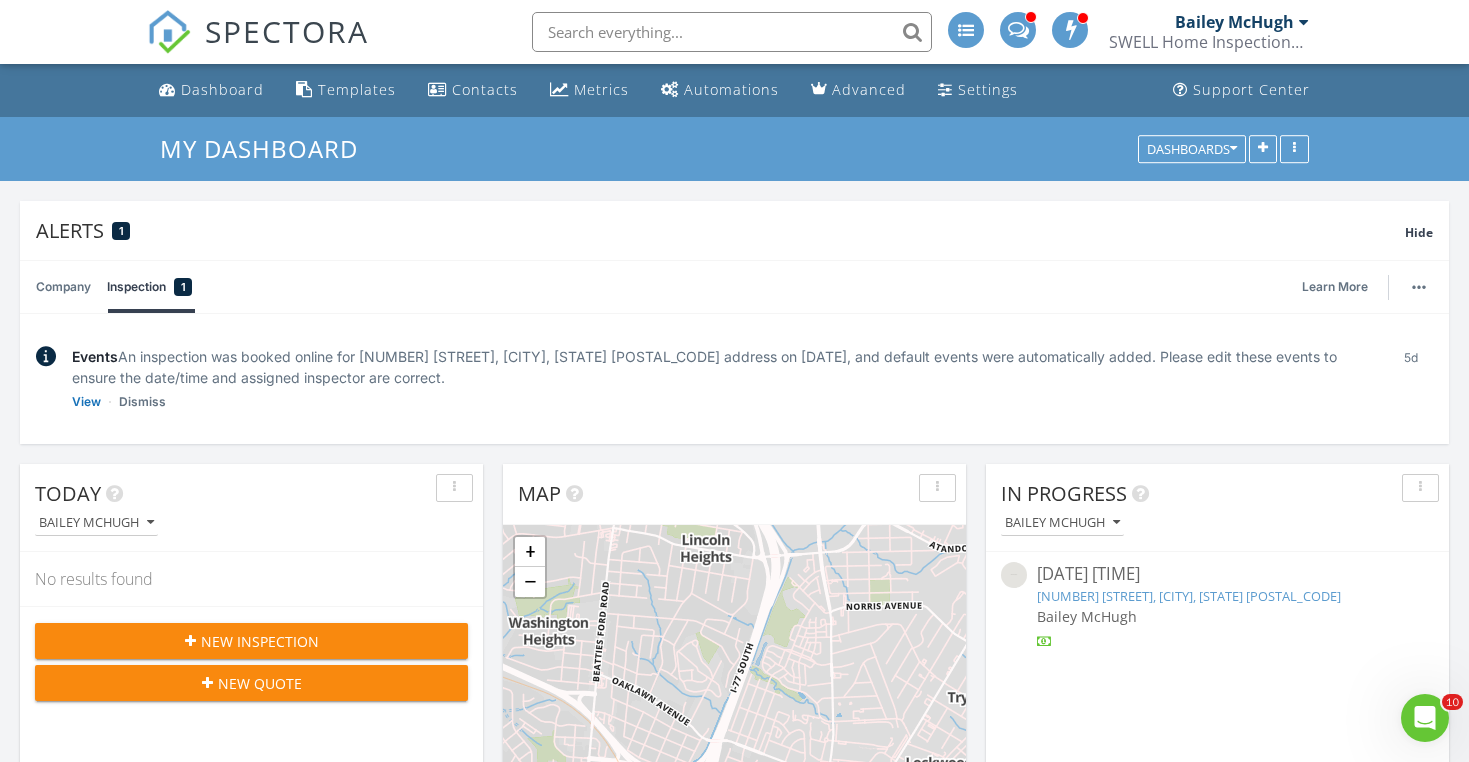 scroll, scrollTop: 0, scrollLeft: 0, axis: both 